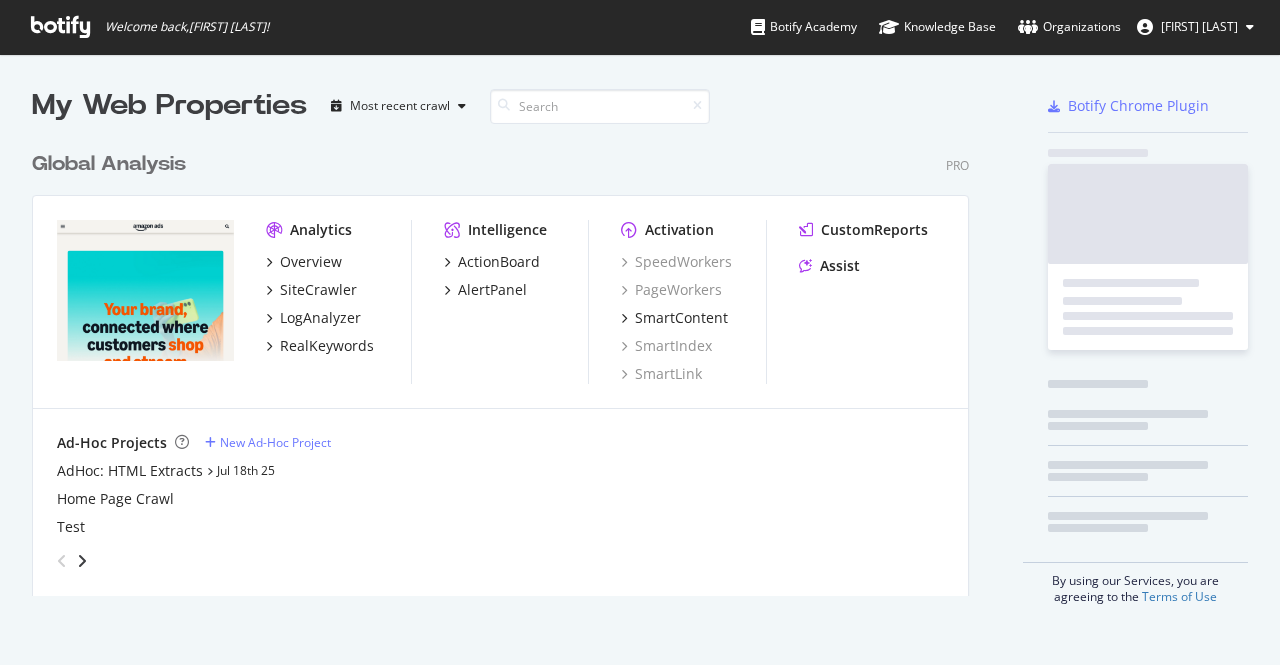 scroll, scrollTop: 0, scrollLeft: 0, axis: both 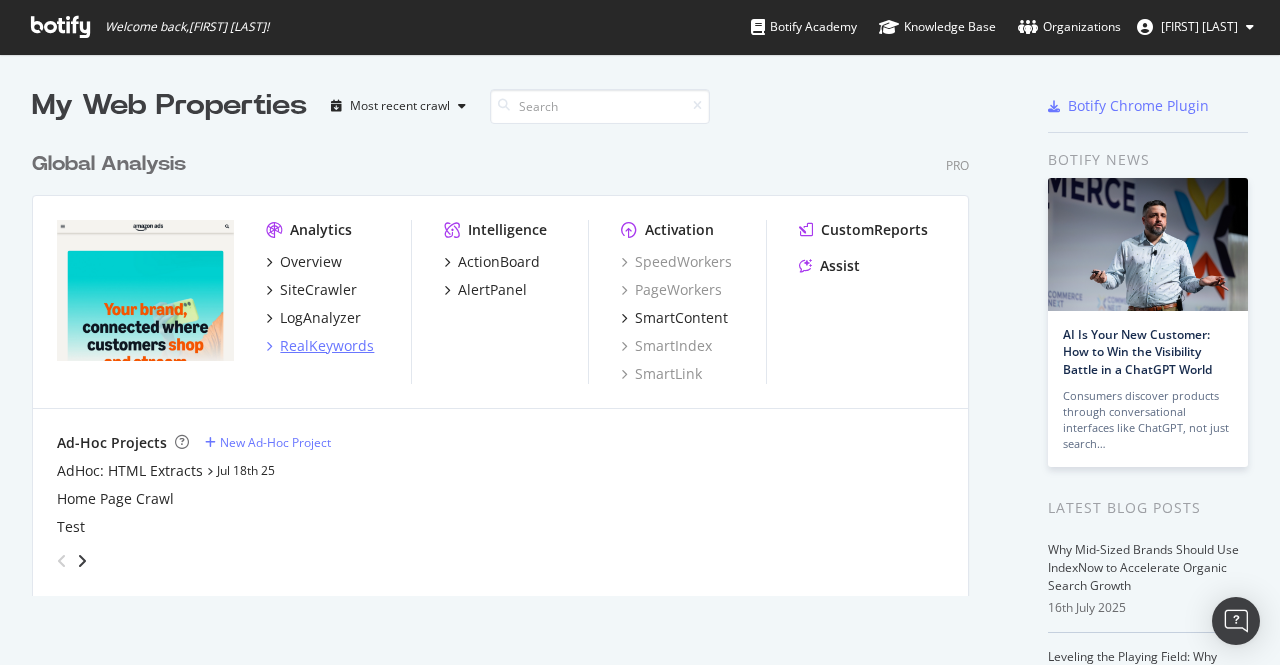 click on "RealKeywords" at bounding box center [327, 346] 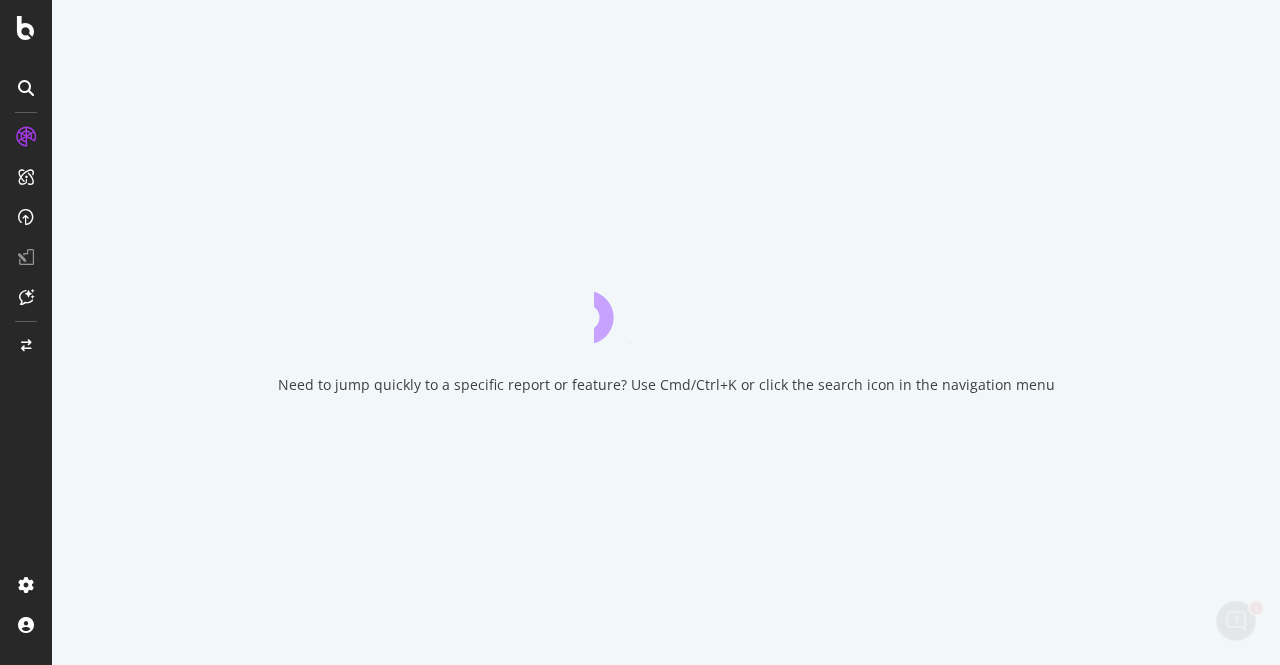 scroll, scrollTop: 0, scrollLeft: 0, axis: both 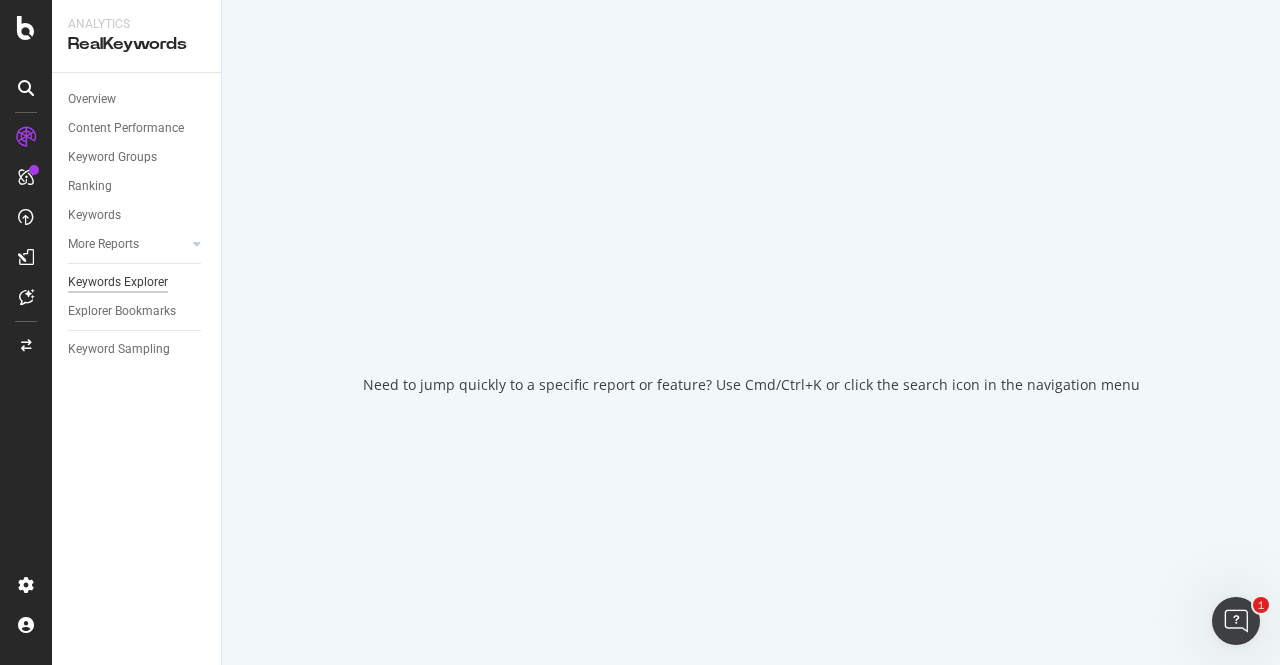 click on "Keywords Explorer" at bounding box center (118, 282) 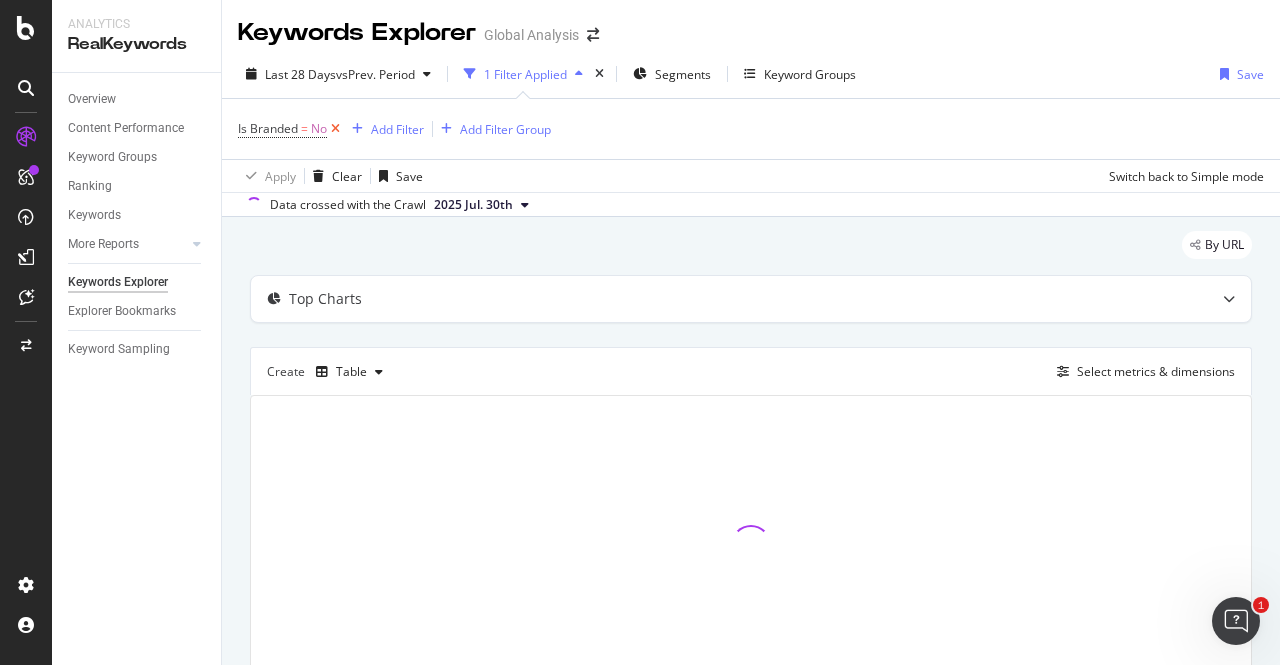 click at bounding box center [335, 129] 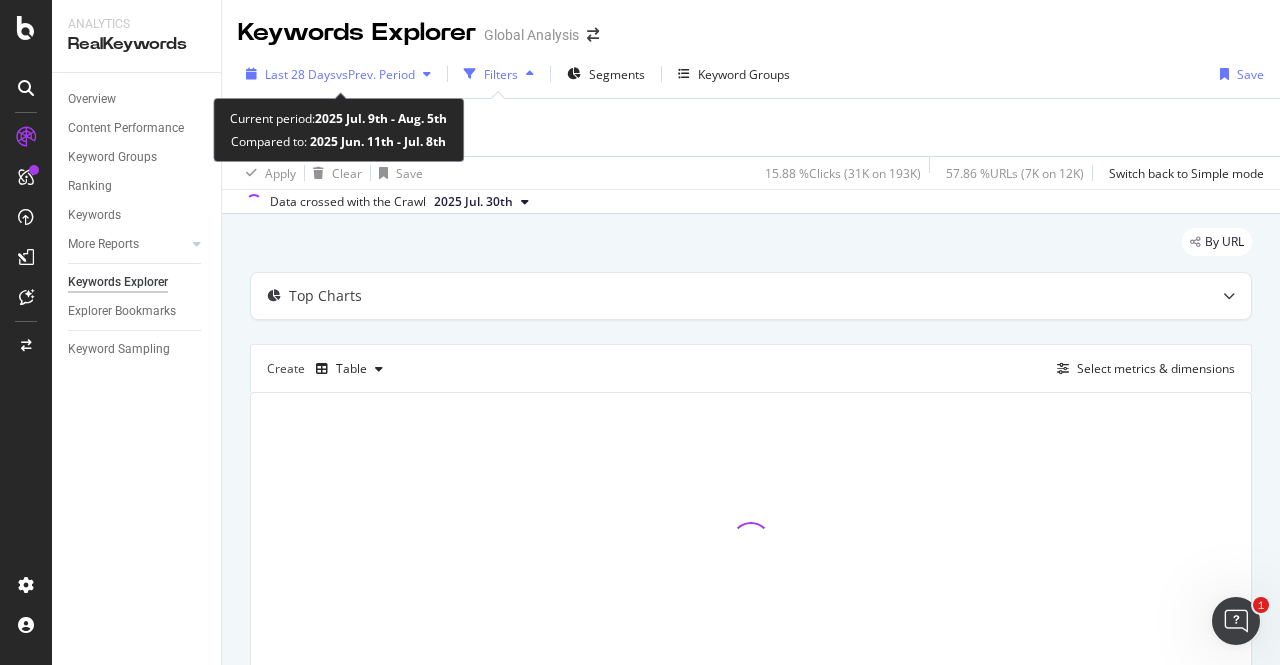click on "Last 28 Days  vs  Prev. Period" at bounding box center [338, 74] 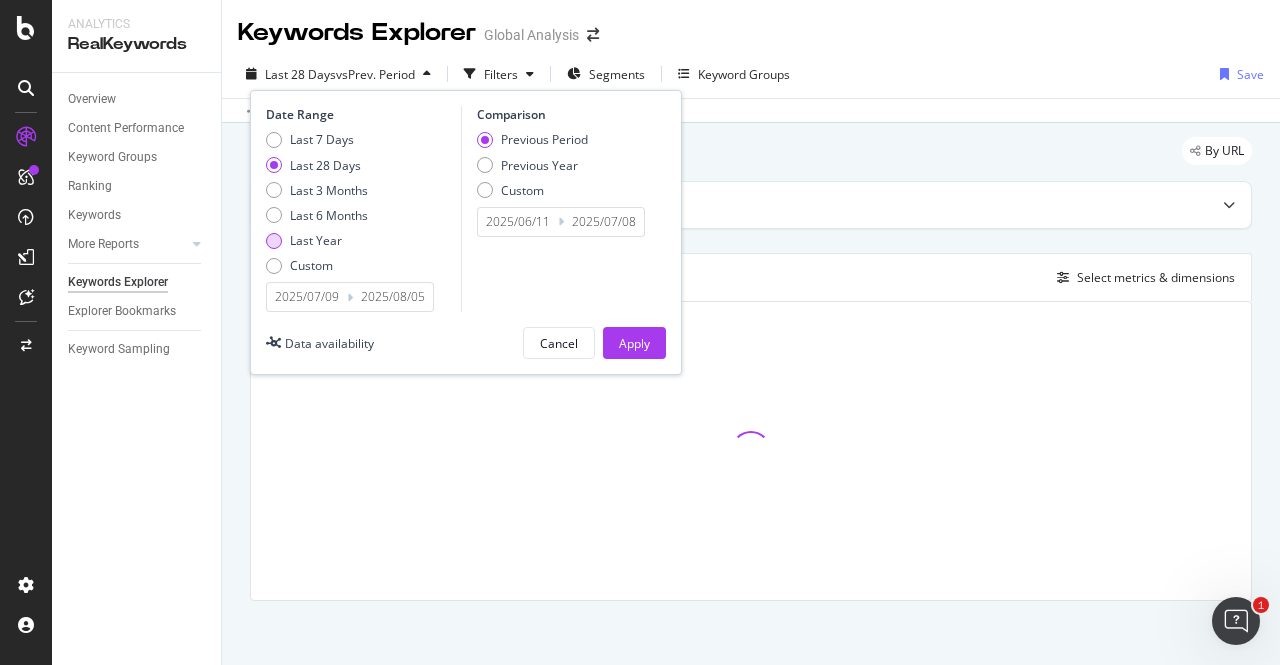 click on "Last Year" at bounding box center [316, 240] 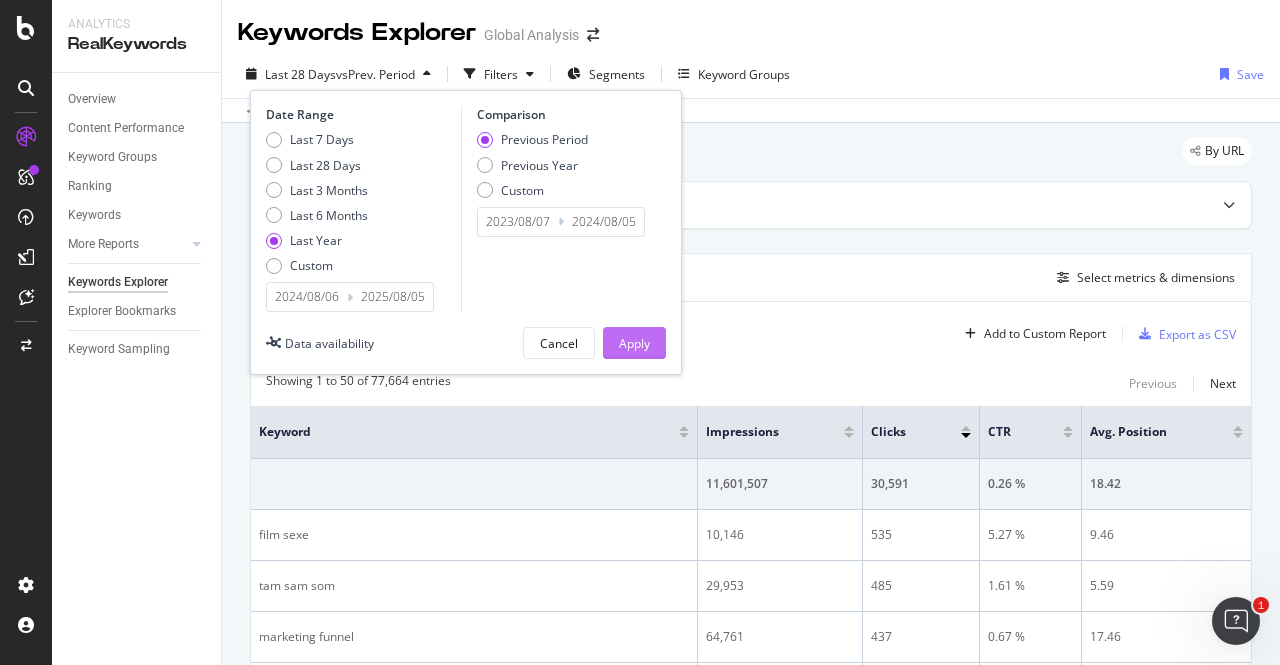 click on "Apply" at bounding box center [634, 343] 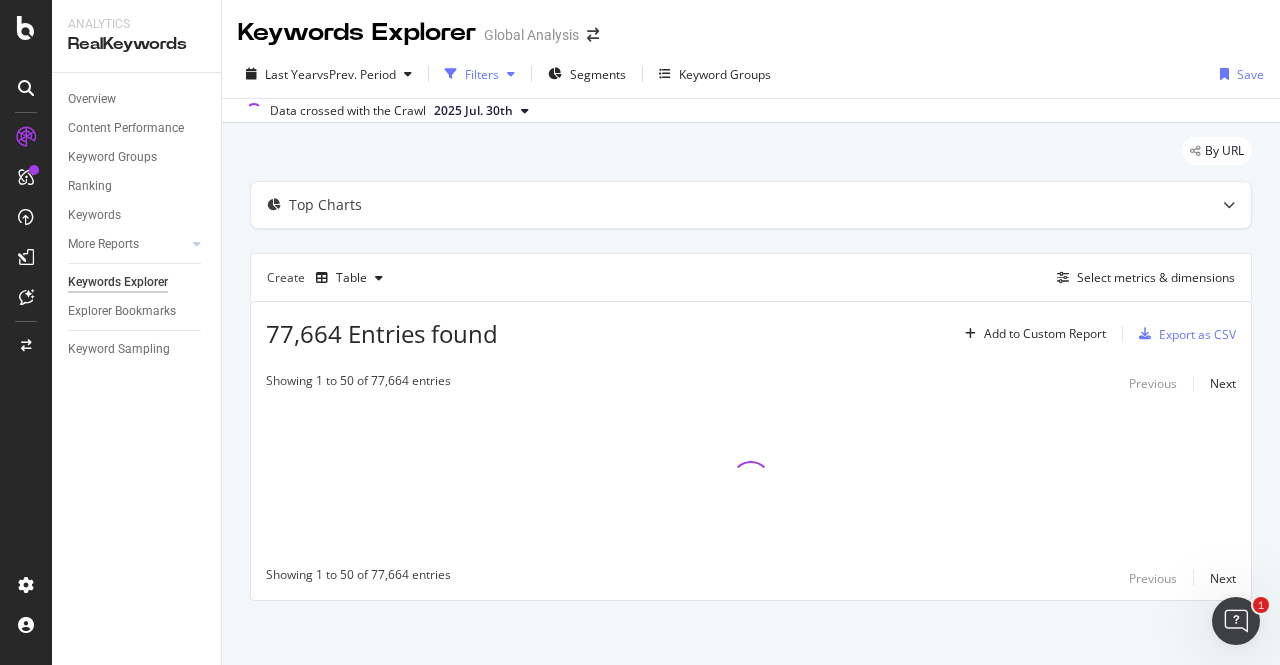 click on "Filters" at bounding box center (480, 74) 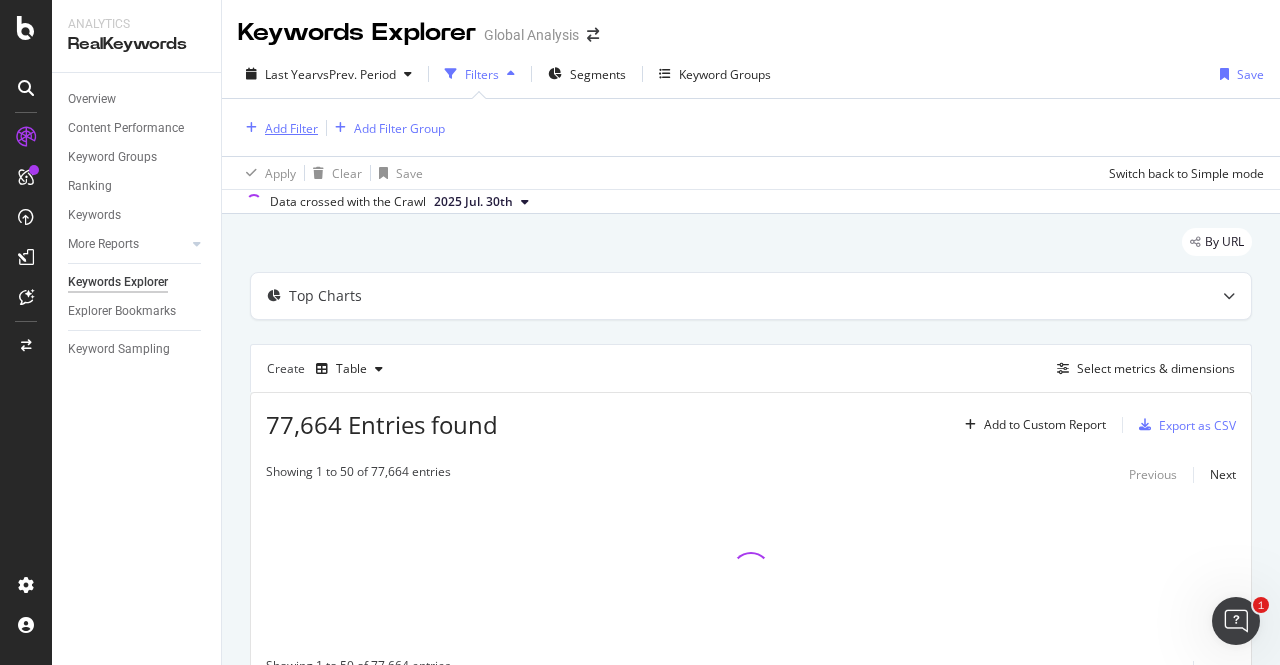 click on "Add Filter" at bounding box center (278, 128) 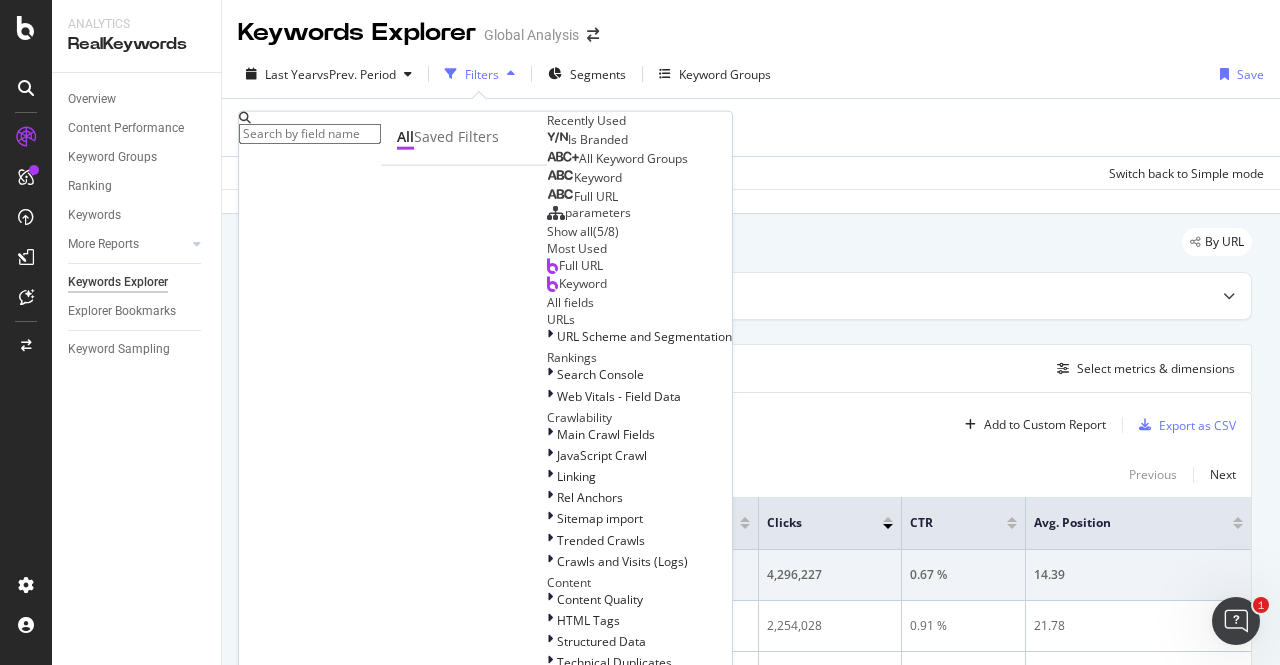 click on "Full URL" at bounding box center (581, 264) 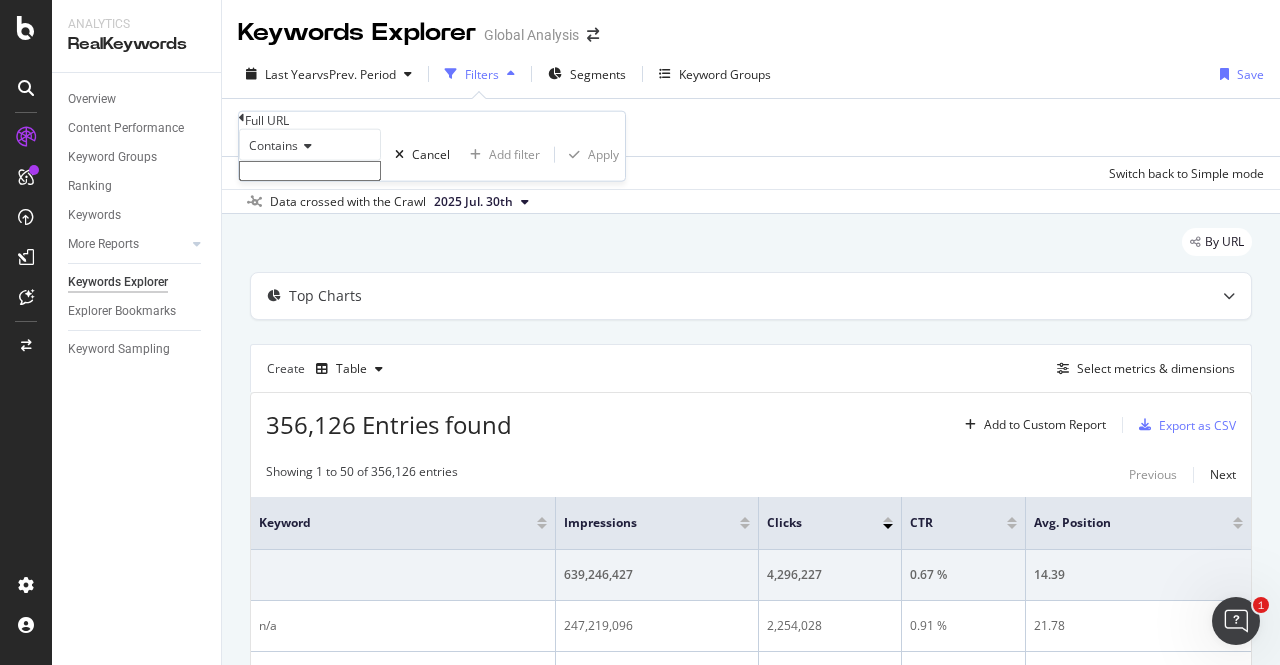 click at bounding box center [310, 171] 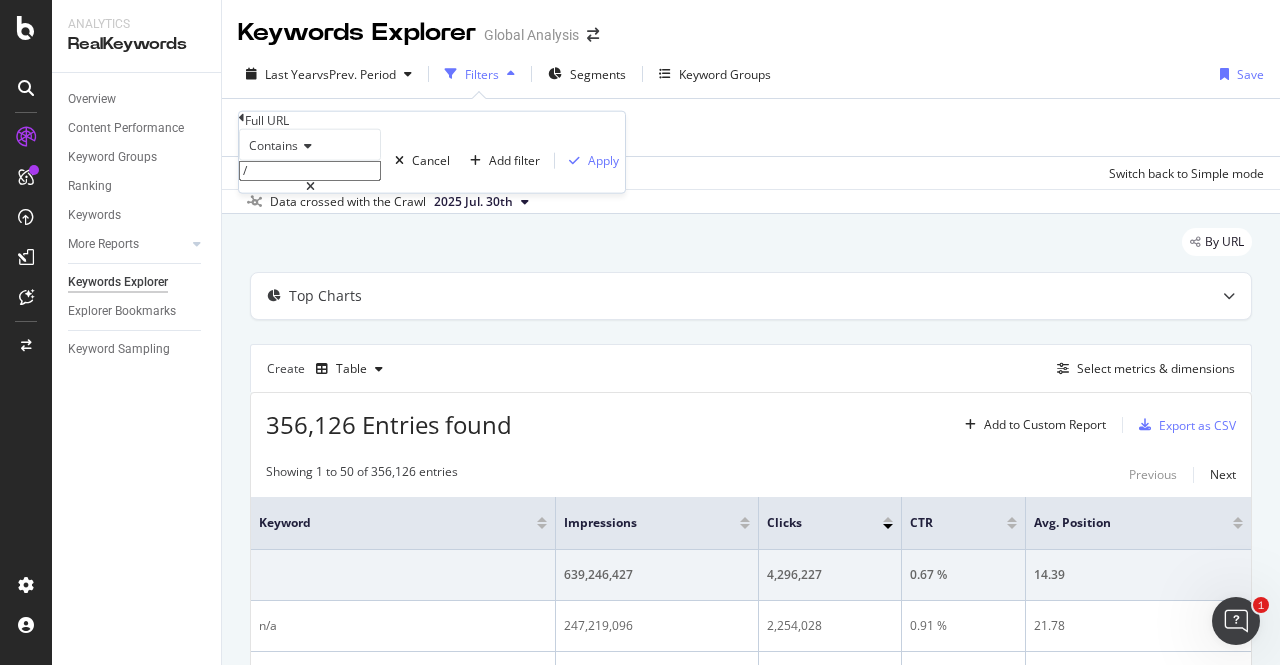 type on "/" 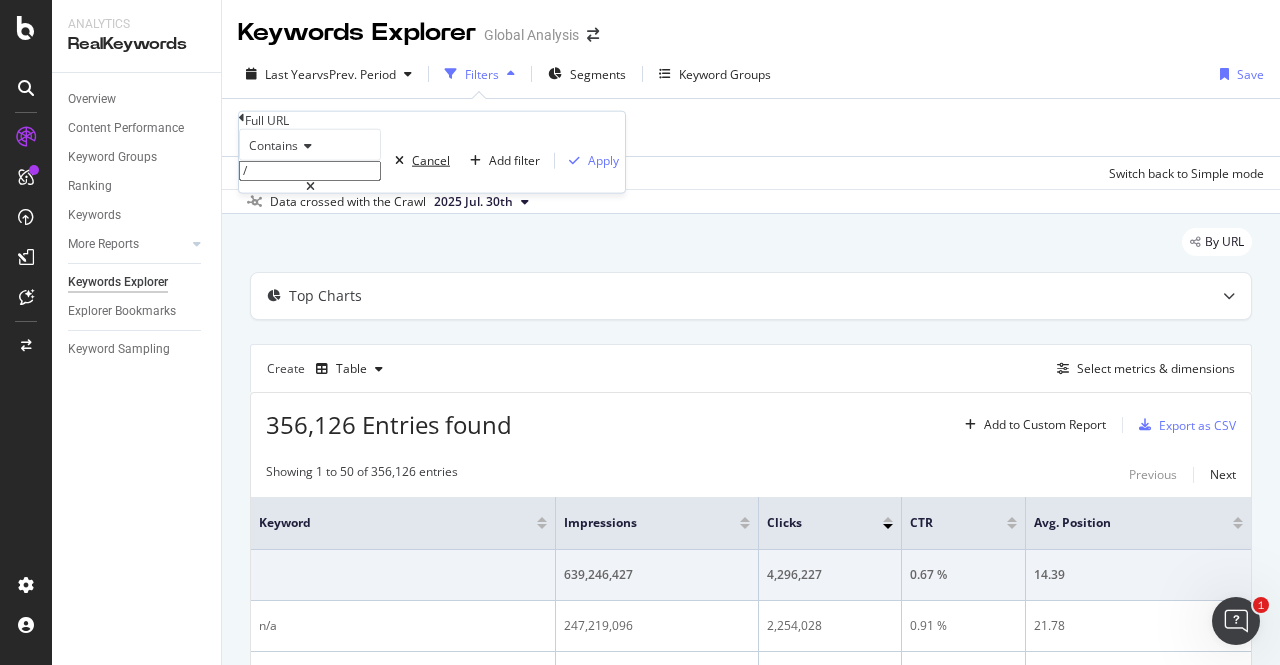 type 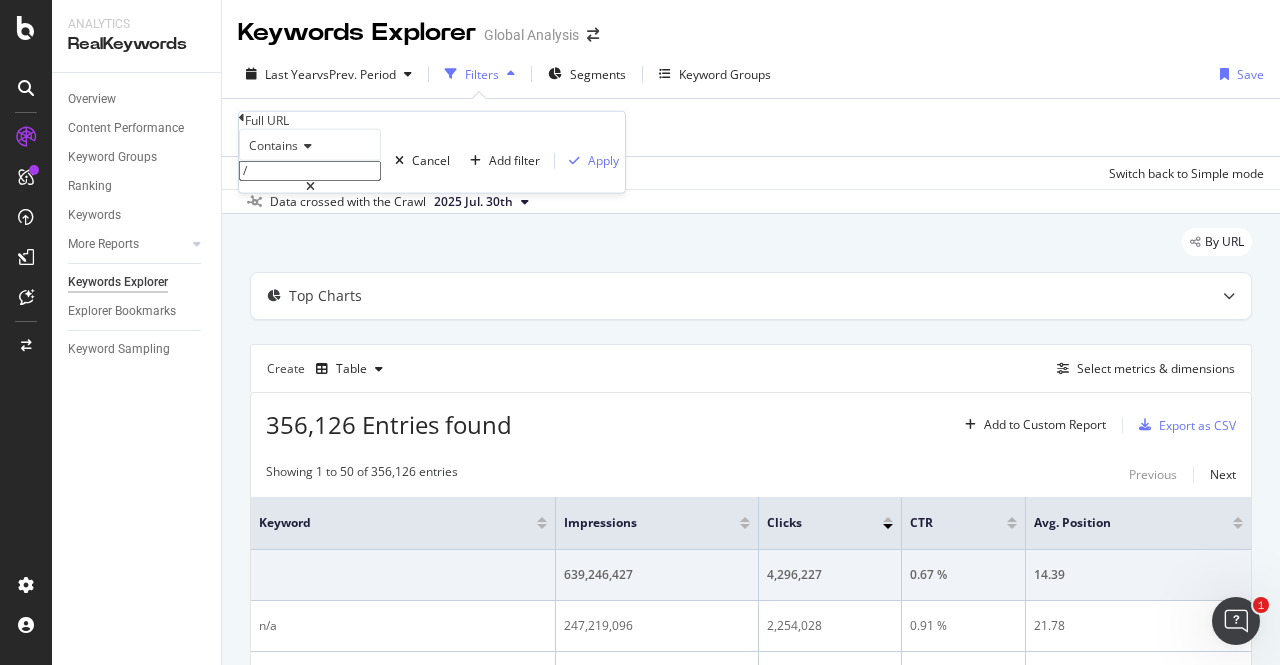 click on "/" at bounding box center (310, 171) 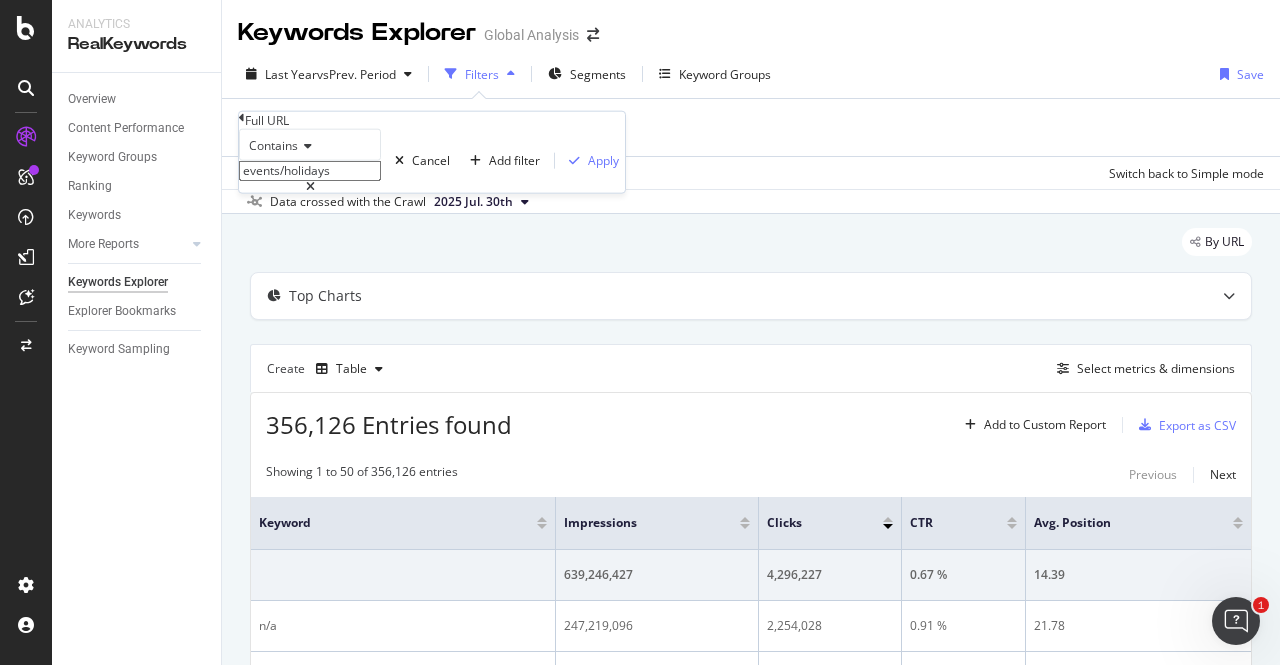 type on "events/holidays" 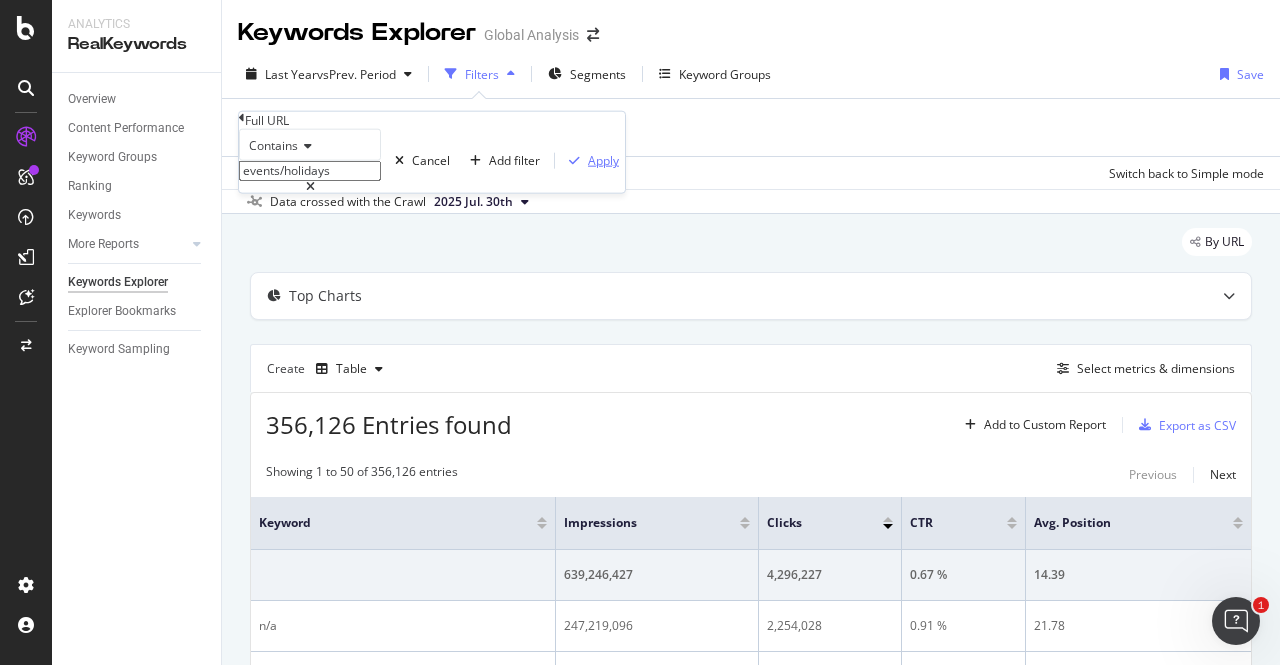 click on "Apply" at bounding box center [603, 160] 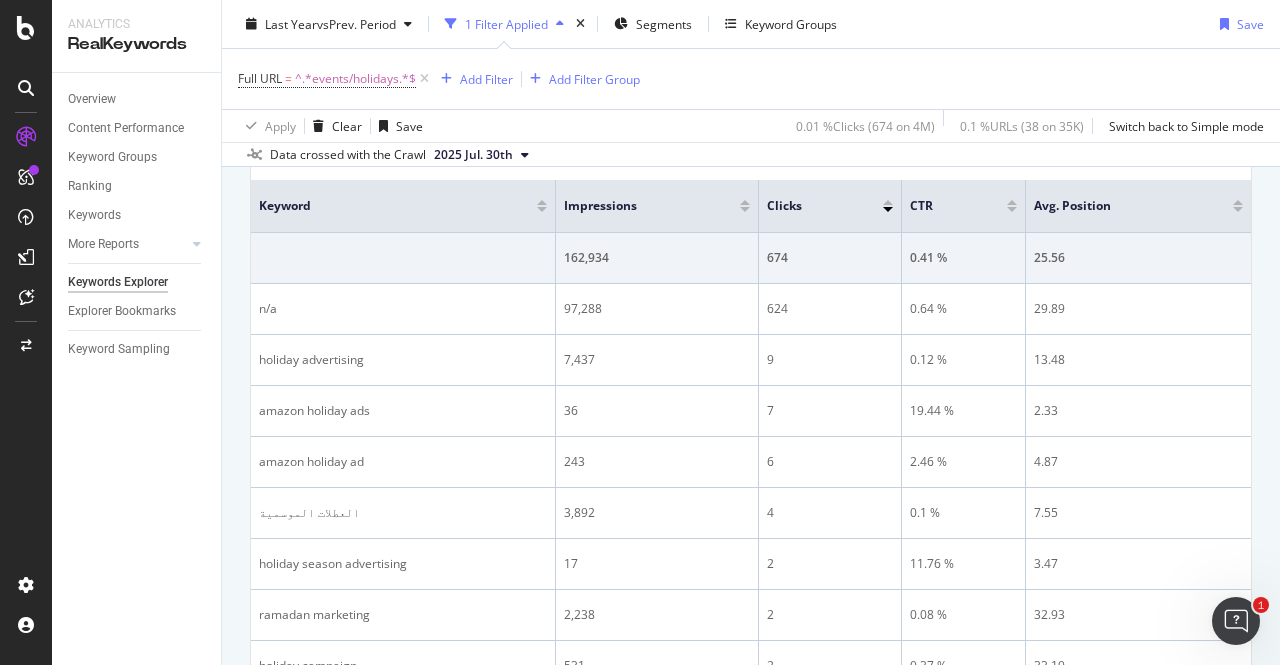 scroll, scrollTop: 319, scrollLeft: 0, axis: vertical 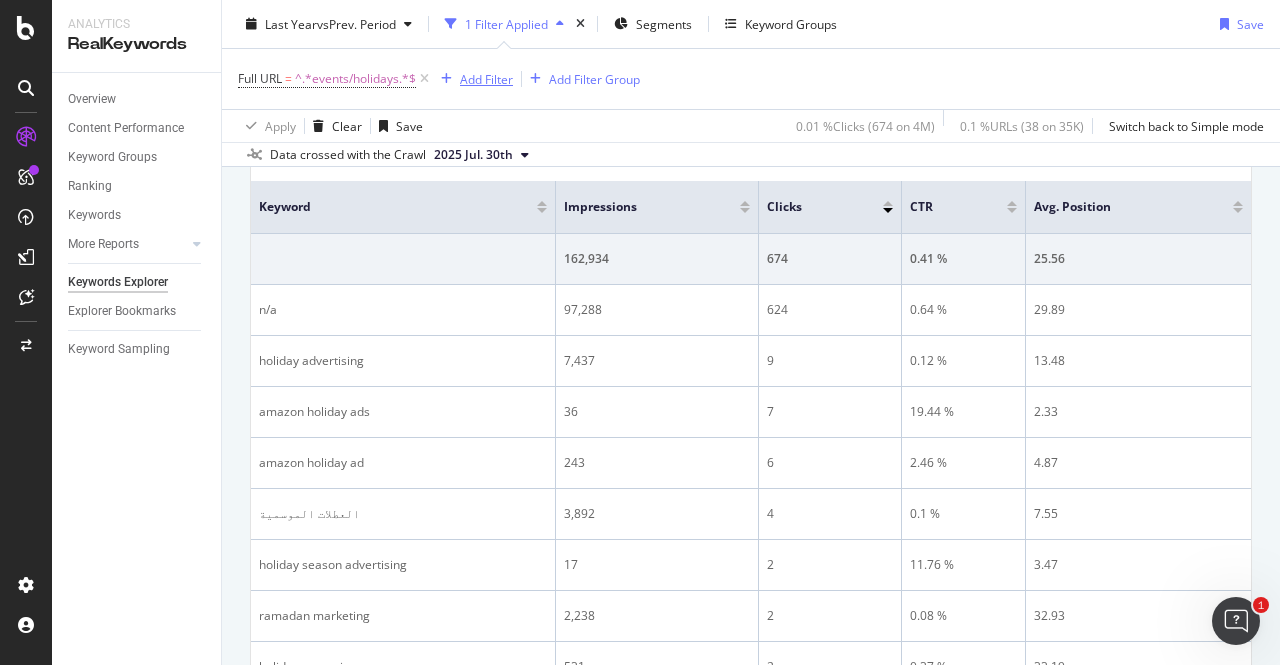 click on "Add Filter" at bounding box center (486, 78) 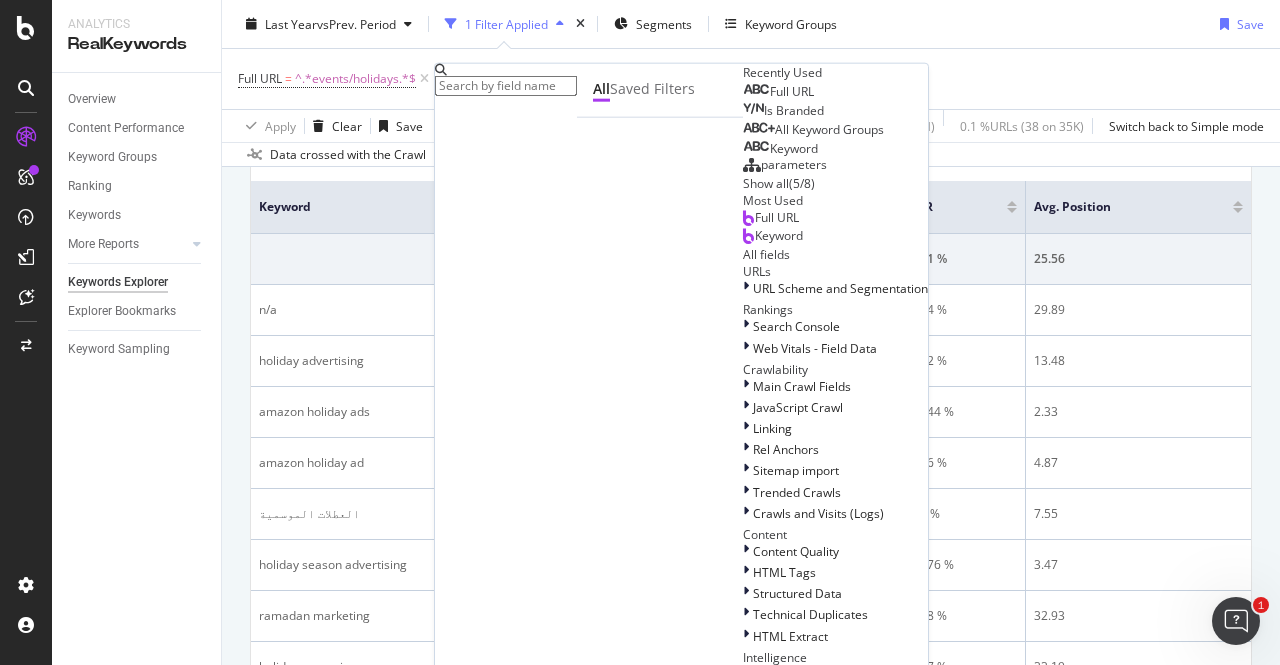 click on "Full URL" at bounding box center [792, 91] 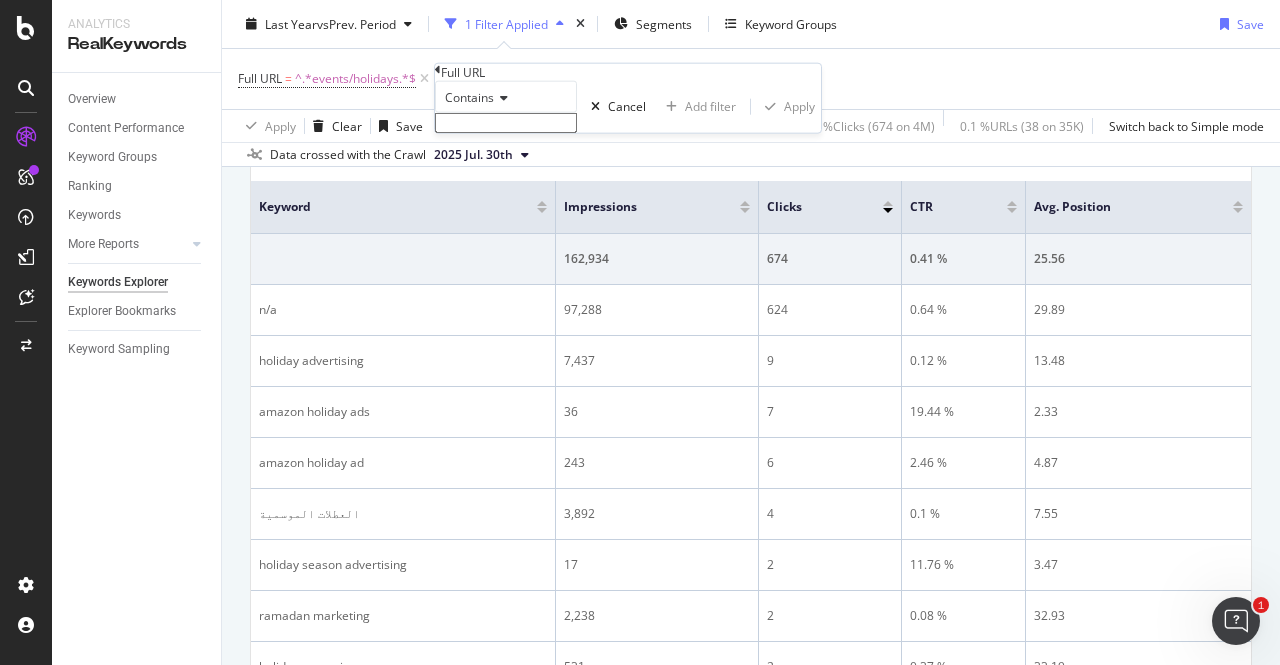 click on "Contains" at bounding box center [506, 97] 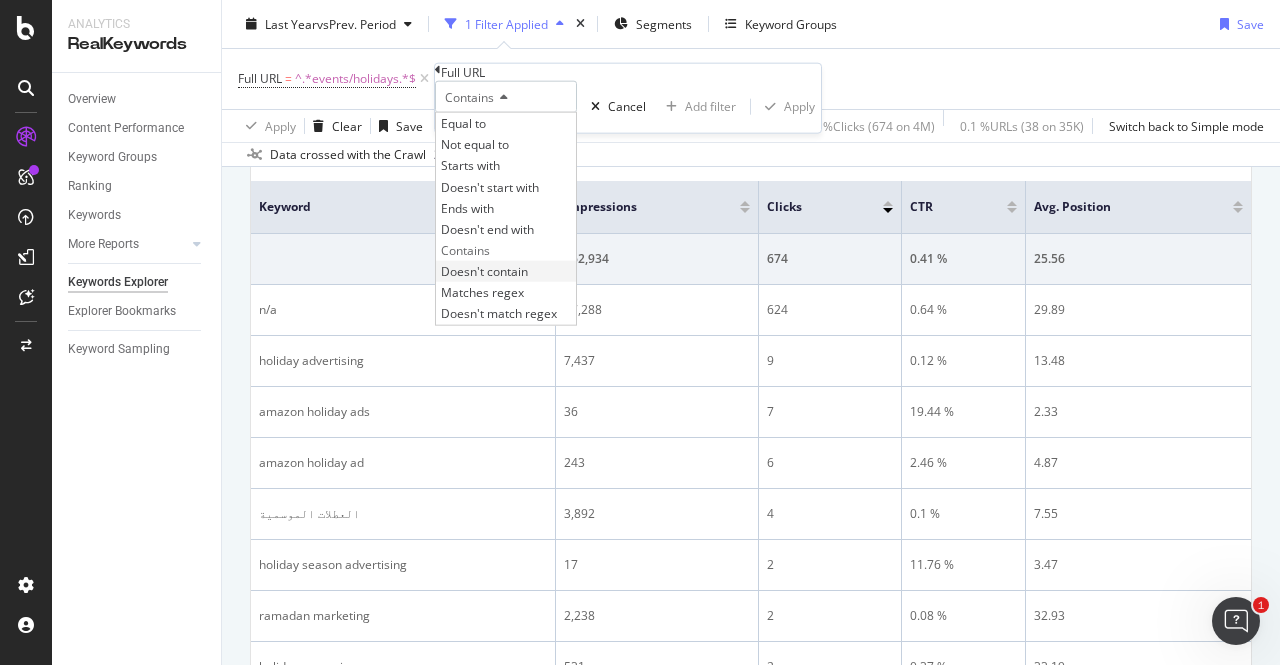 click on "Doesn't contain" at bounding box center (484, 271) 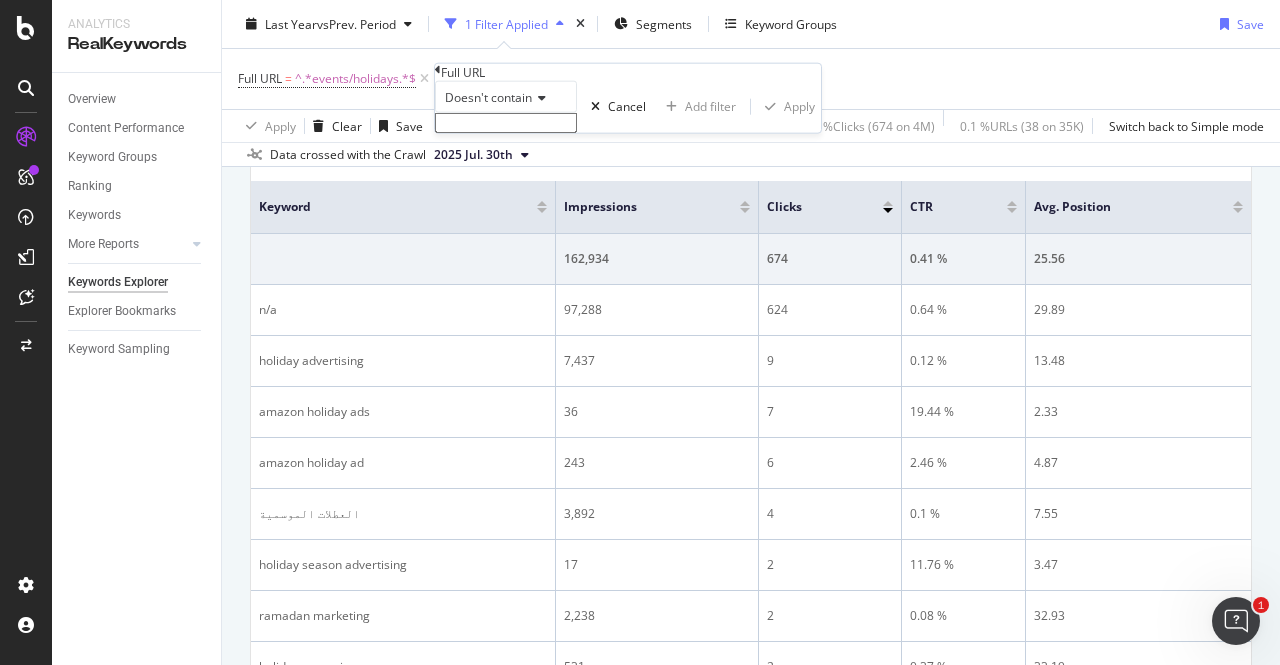 click at bounding box center (506, 123) 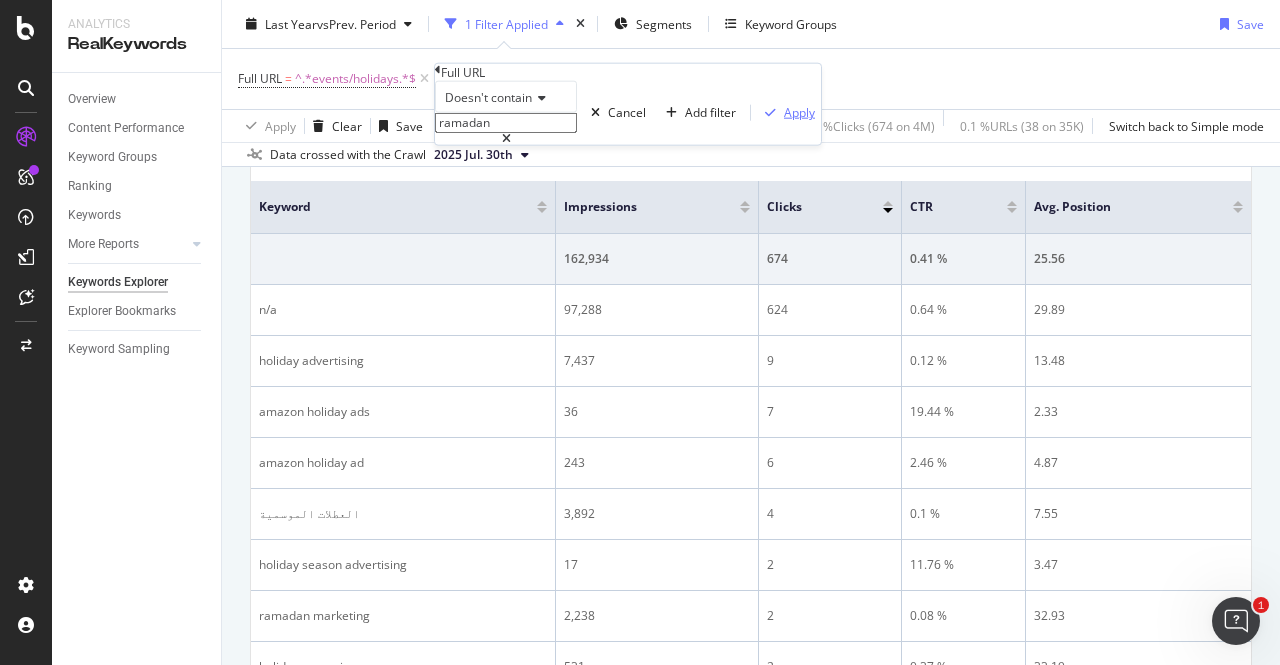 type on "ramadan" 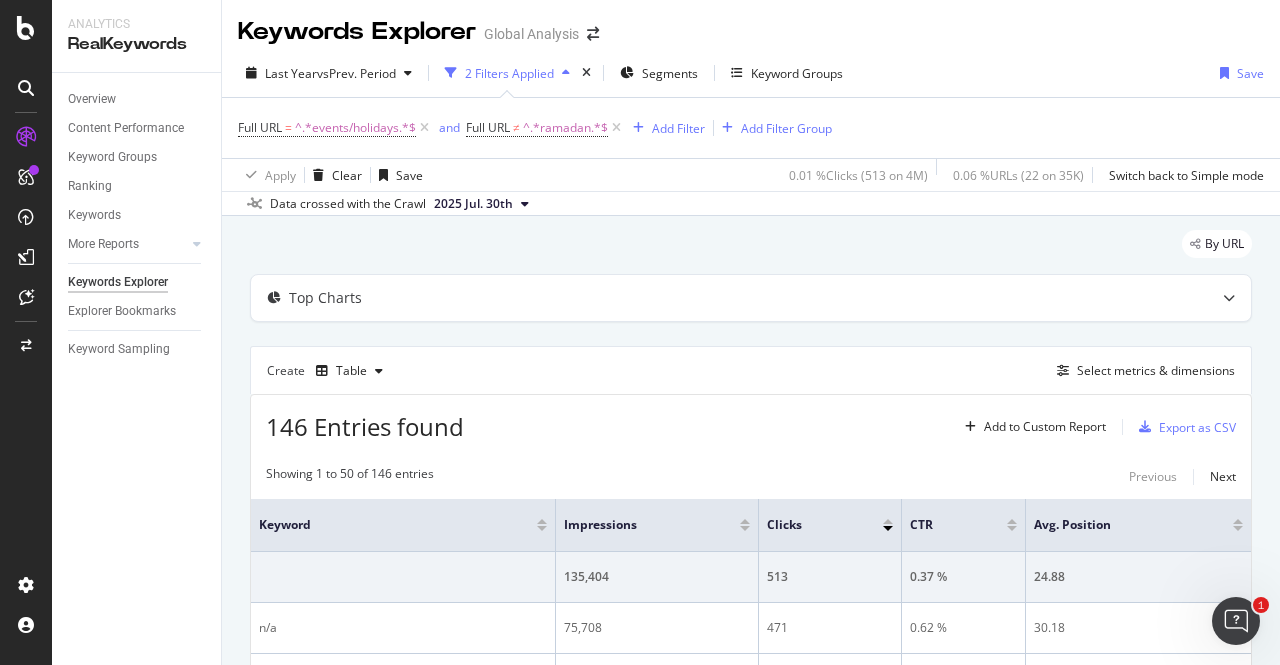 scroll, scrollTop: 202, scrollLeft: 0, axis: vertical 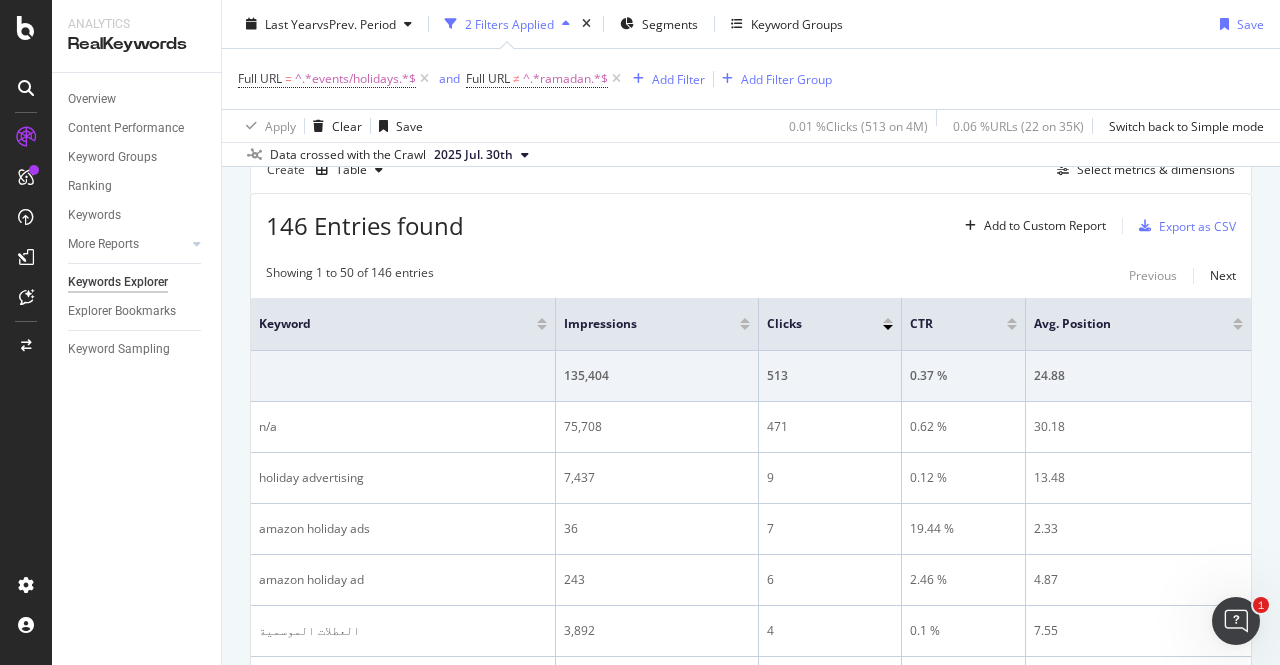 click at bounding box center (745, 327) 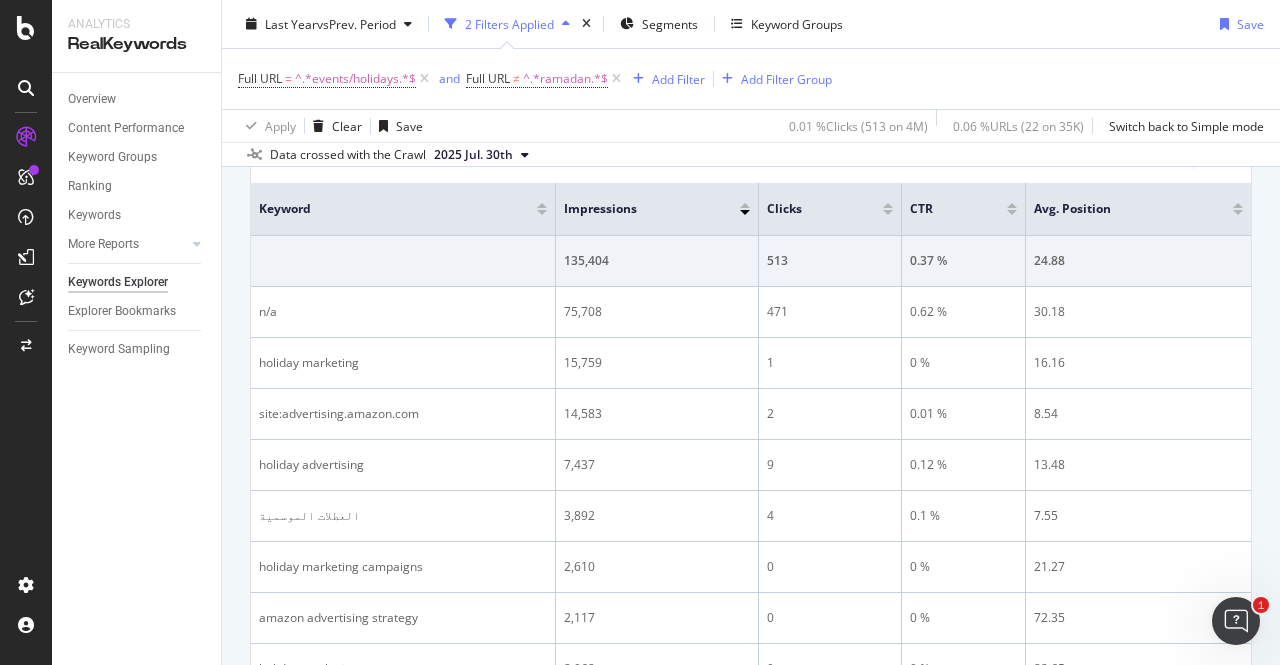 scroll, scrollTop: 316, scrollLeft: 0, axis: vertical 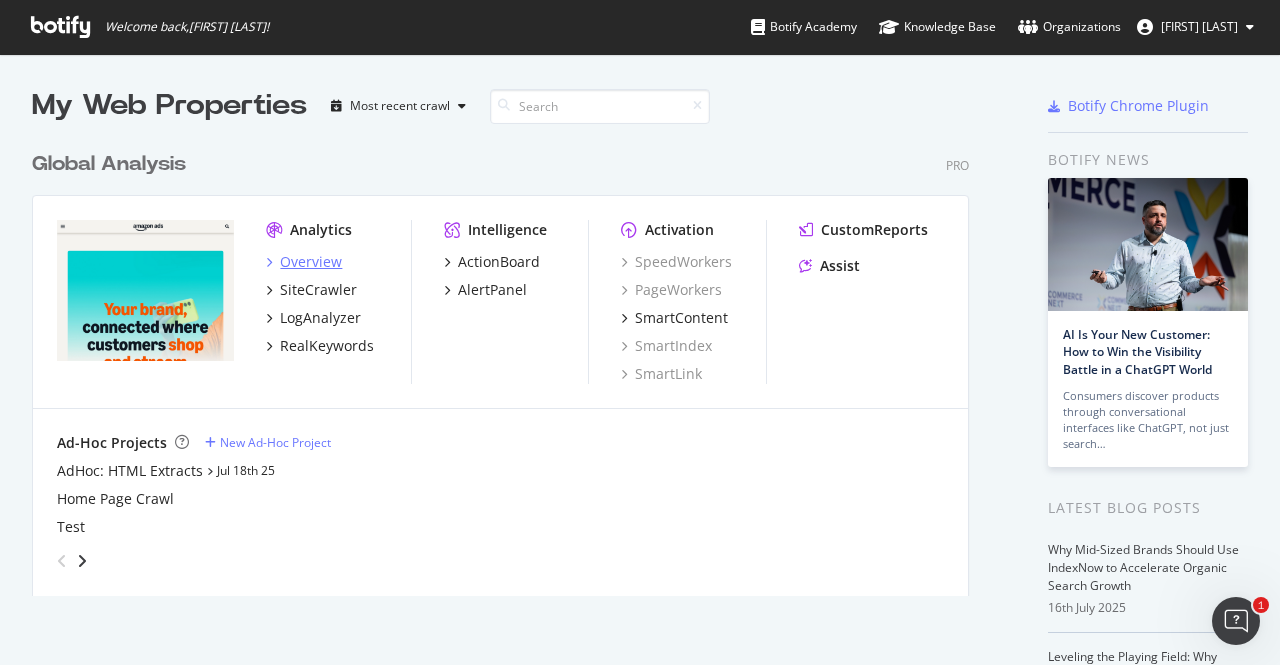 click on "Overview" at bounding box center (311, 262) 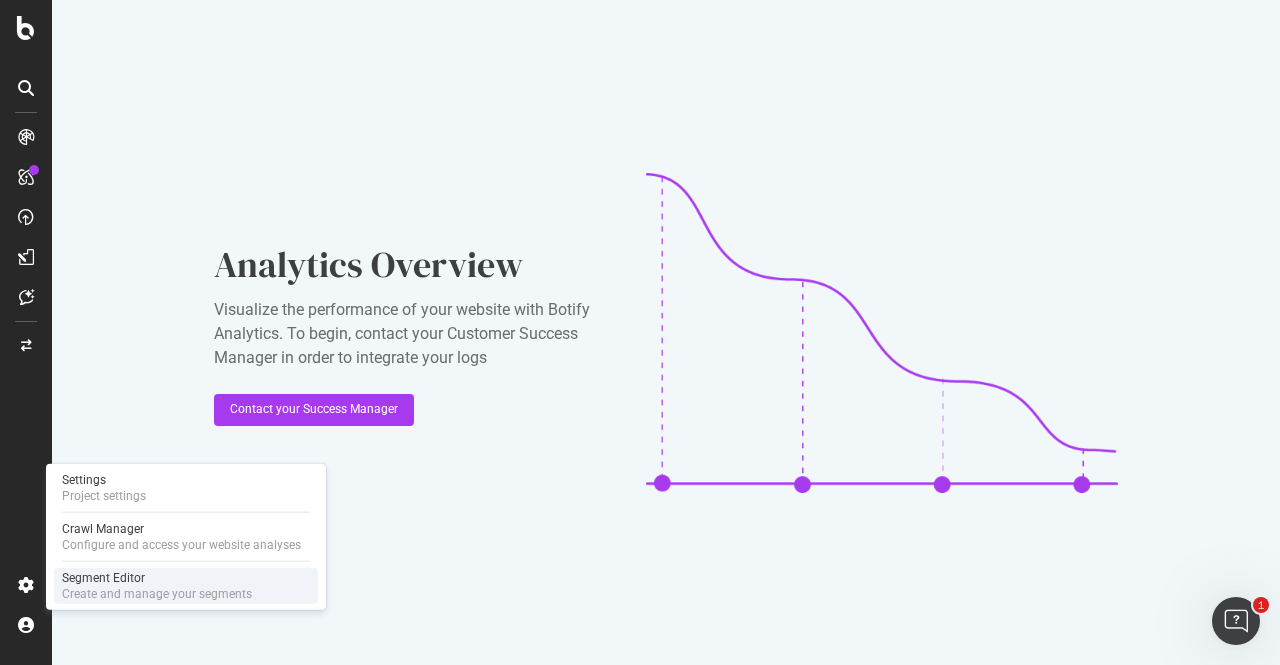 click on "Create and manage your segments" at bounding box center (157, 594) 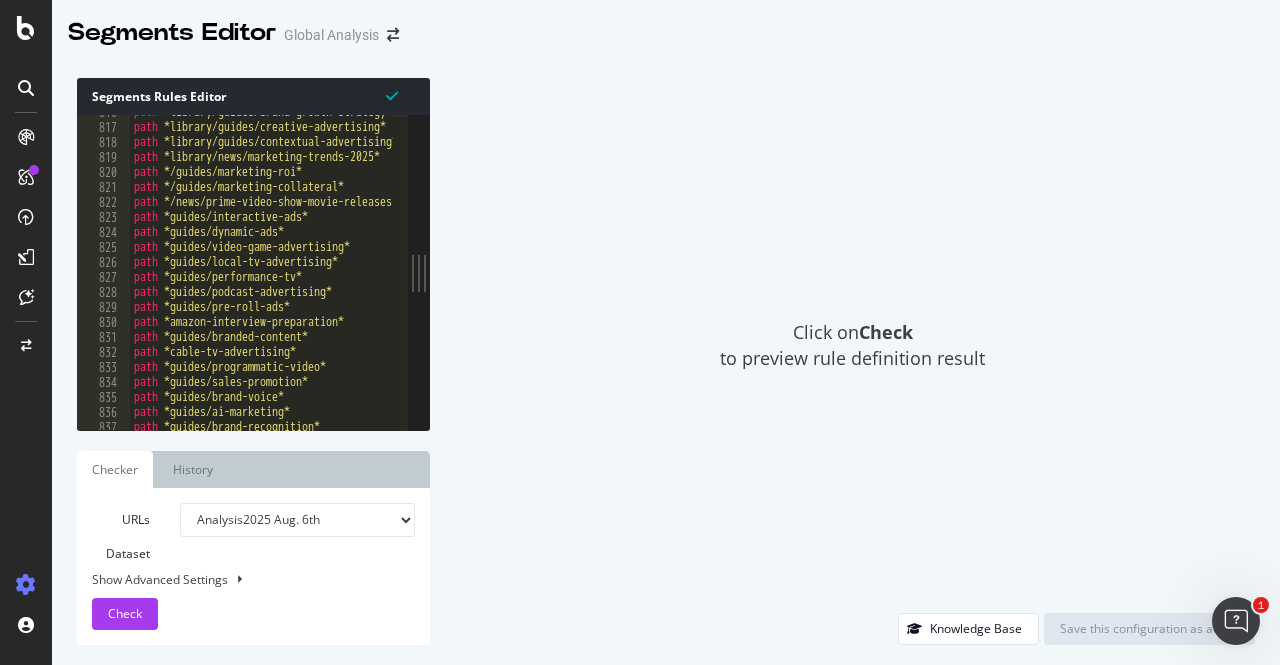 scroll, scrollTop: 12284, scrollLeft: 0, axis: vertical 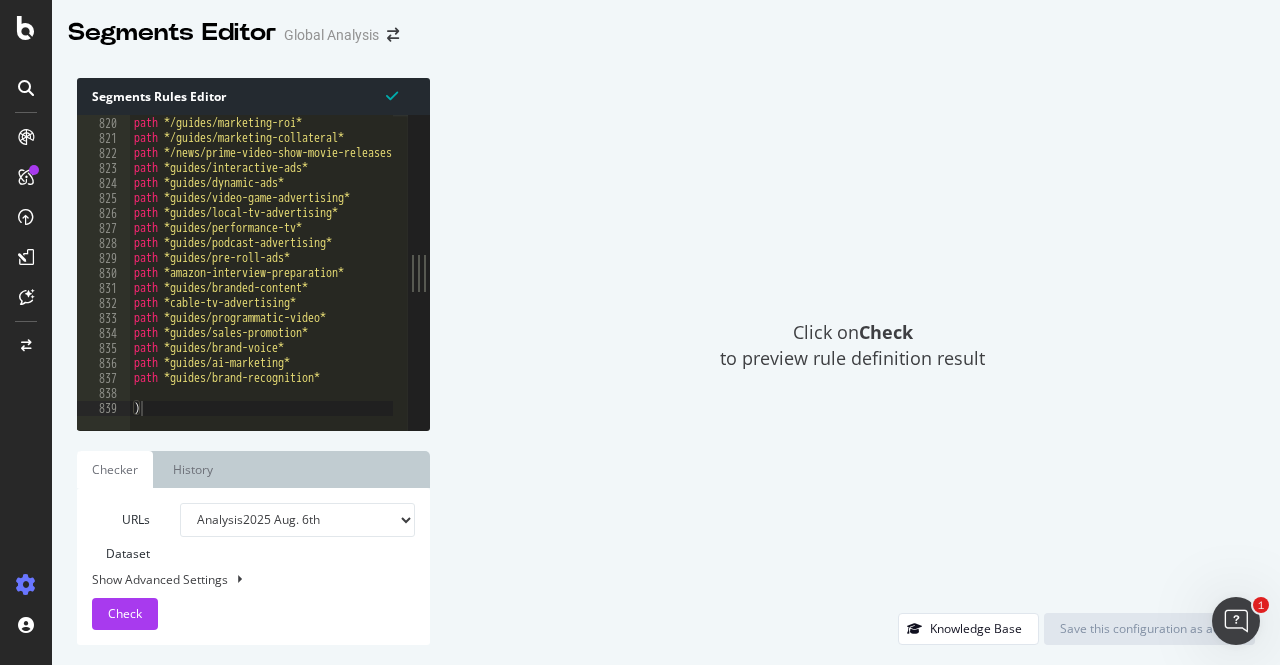 type on "path *guides/brand-recognition*" 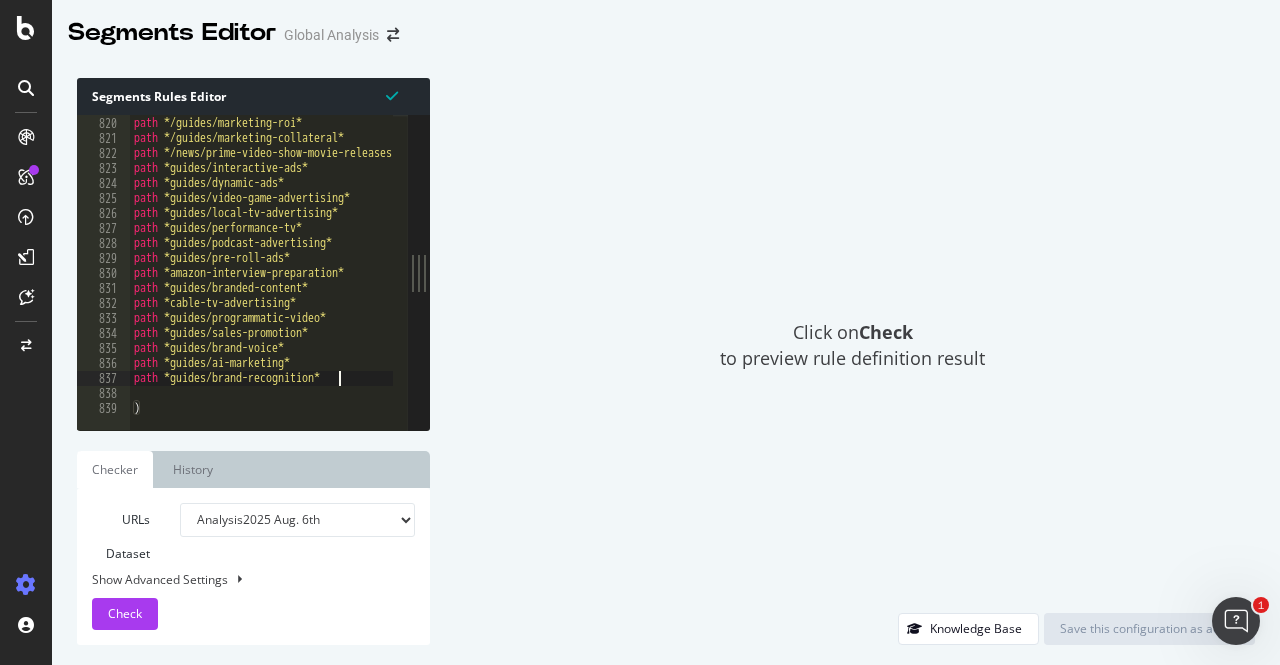 click on "path   *library/news/marketing-trends-2025* path   */guides/marketing-roi* path   */guides/marketing-collateral* path   */news/prime-video-show-movie-releases-2025* path   *guides/interactive-ads* path   *guides/dynamic-ads* path   *guides/video-game-advertising* path   *guides/local-tv-advertising* path   *guides/performance-tv* path   *guides/podcast-advertising* path   *guides/pre-roll-ads* path   *amazon-interview-preparation* path   *guides/branded-content* path   *cable-tv-advertising* path   *guides/programmatic-video* path   *guides/sales-promotion* path   *guides/brand-voice* path   *guides/ai-marketing* path   *guides/brand-recognition* )" at bounding box center (328, 266) 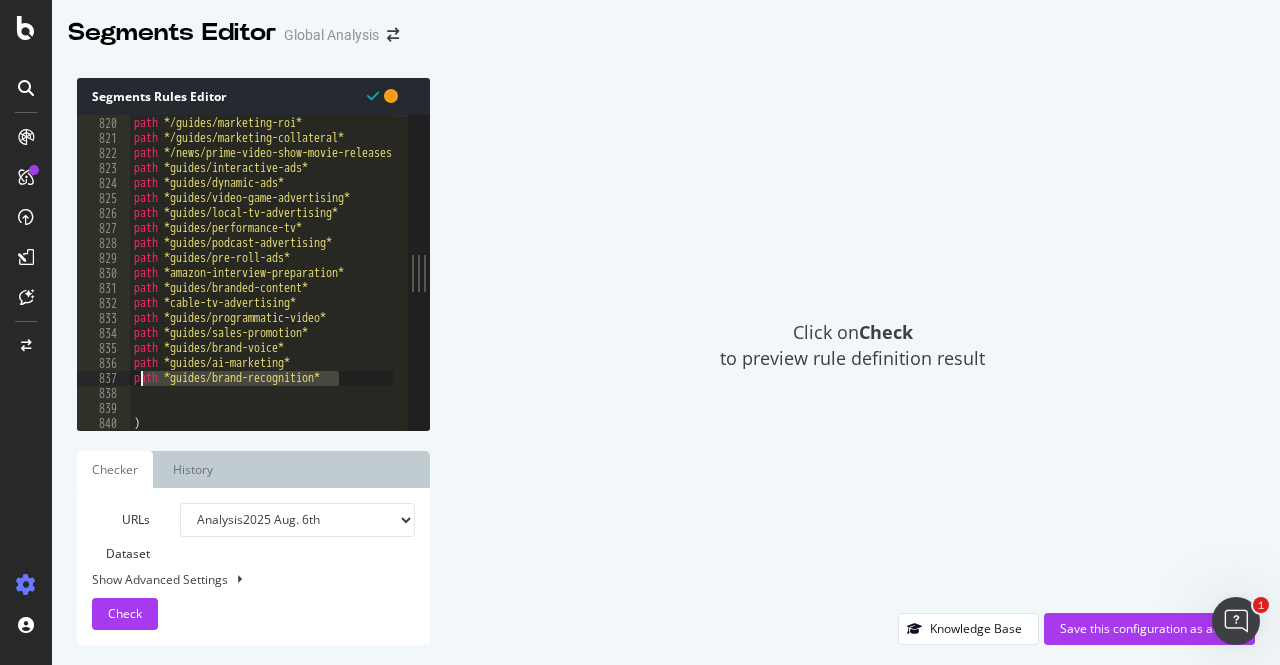 drag, startPoint x: 350, startPoint y: 379, endPoint x: 140, endPoint y: 379, distance: 210 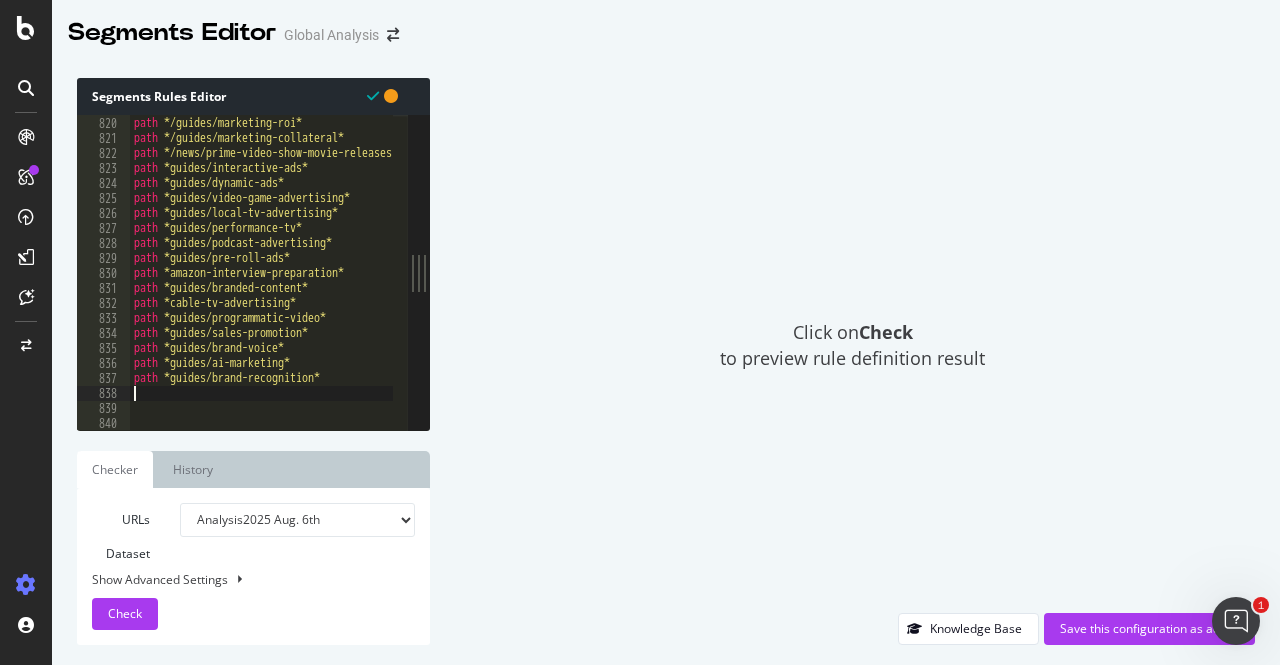 paste on "path *guides/brand-recognition*" 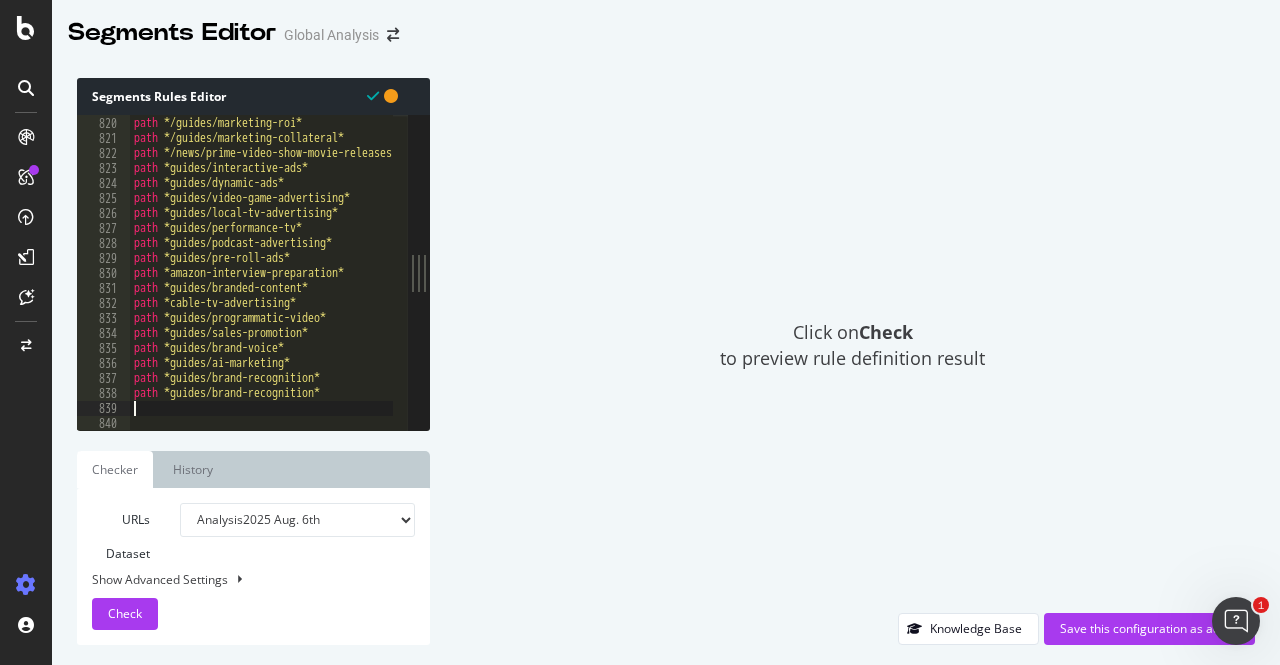 paste on "path *guides/brand-recognition*" 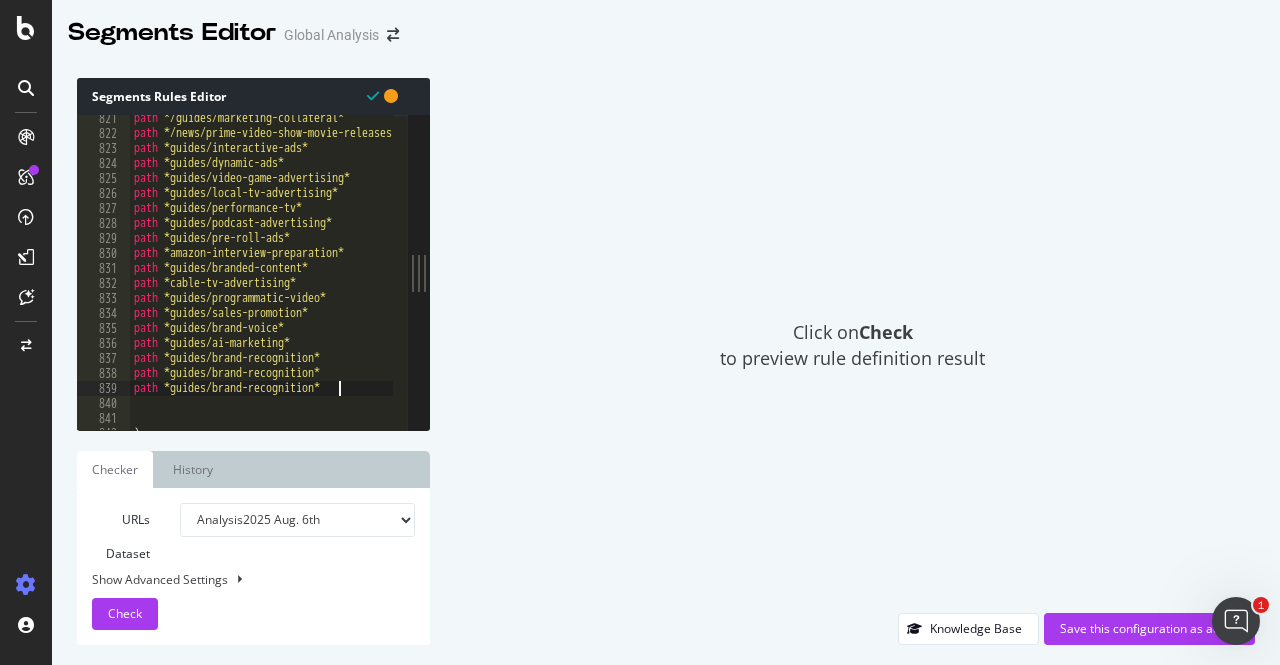 scroll, scrollTop: 12304, scrollLeft: 0, axis: vertical 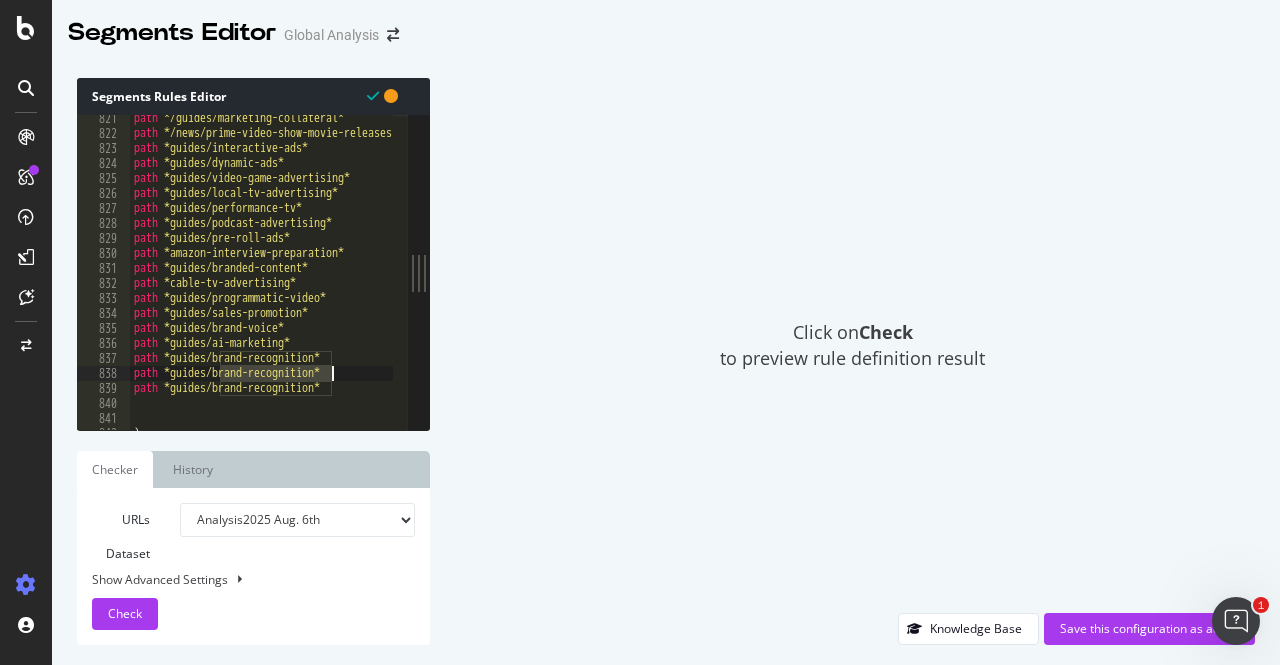 drag, startPoint x: 222, startPoint y: 369, endPoint x: 330, endPoint y: 374, distance: 108.11568 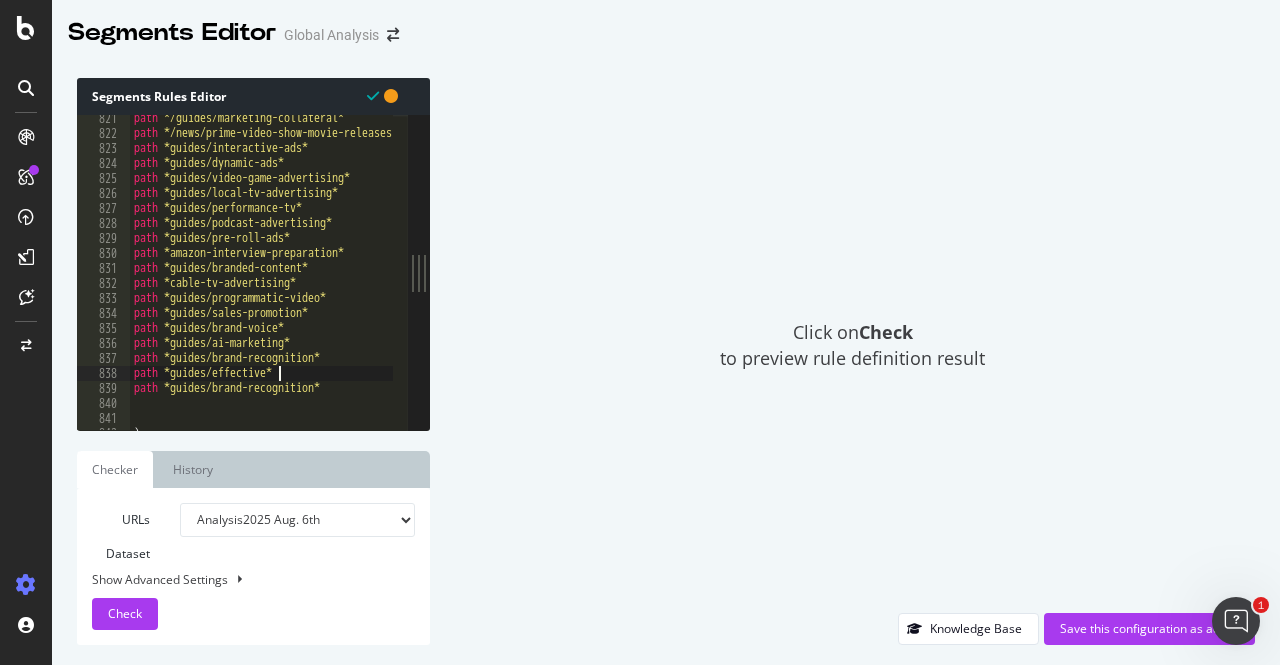 scroll, scrollTop: 0, scrollLeft: 11, axis: horizontal 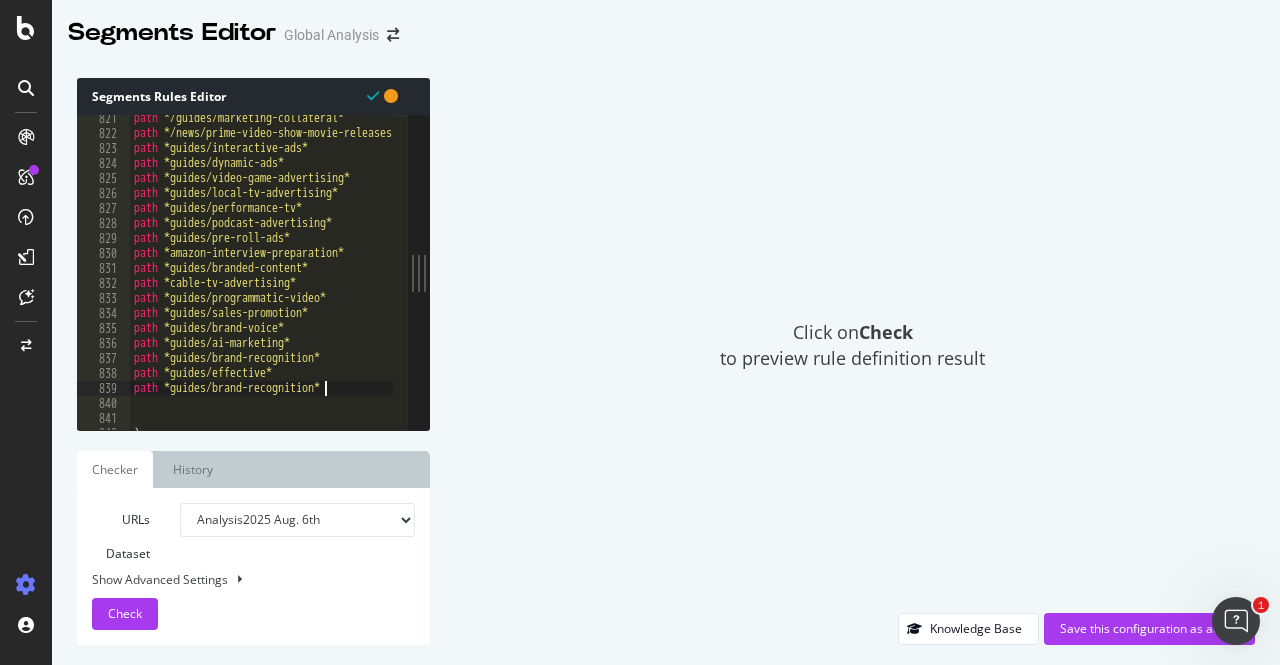 click on "path   */guides/marketing-collateral* path   */news/prime-video-show-movie-releases-2025* path   *guides/interactive-ads* path   *guides/dynamic-ads* path   *guides/video-game-advertising* path   *guides/local-tv-advertising* path   *guides/performance-tv* path   *guides/podcast-advertising* path   *guides/pre-roll-ads* path   *amazon-interview-preparation* path   *guides/branded-content* path   *cable-tv-advertising* path   *guides/programmatic-video* path   *guides/sales-promotion* path   *guides/brand-voice* path   *guides/ai-marketing* path   *guides/brand-recognition* path   *guides/effective* path   *guides/brand-recognition* )" at bounding box center (328, 276) 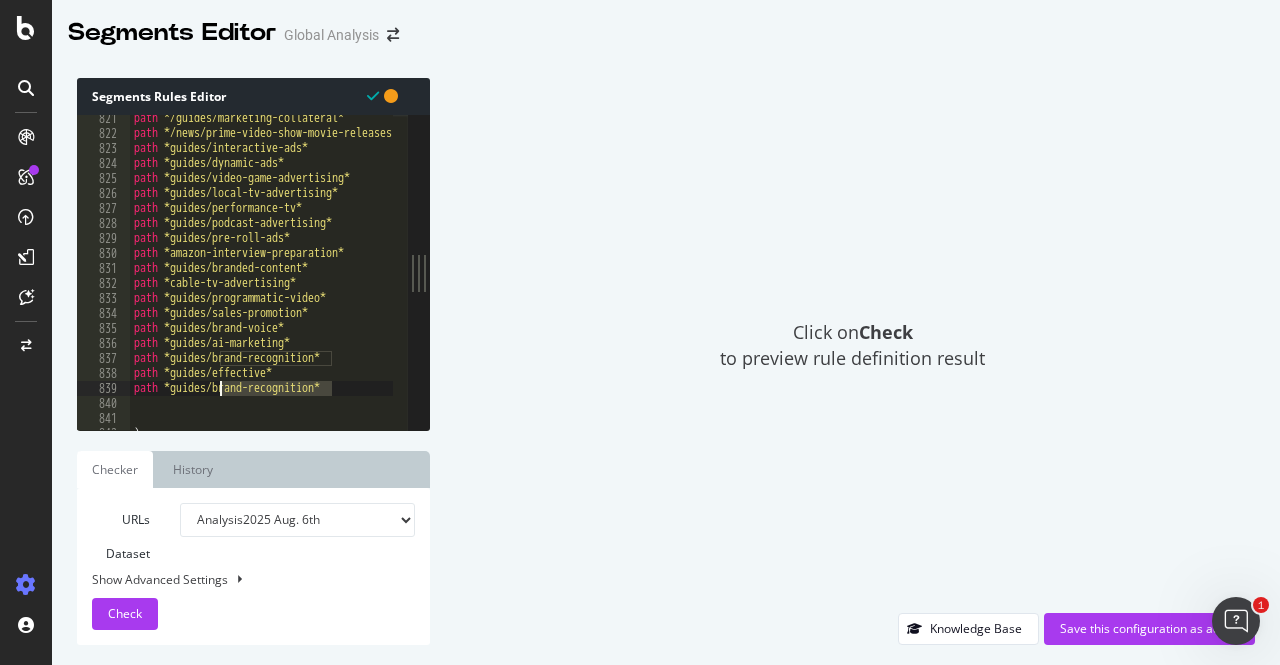 drag, startPoint x: 334, startPoint y: 385, endPoint x: 222, endPoint y: 386, distance: 112.00446 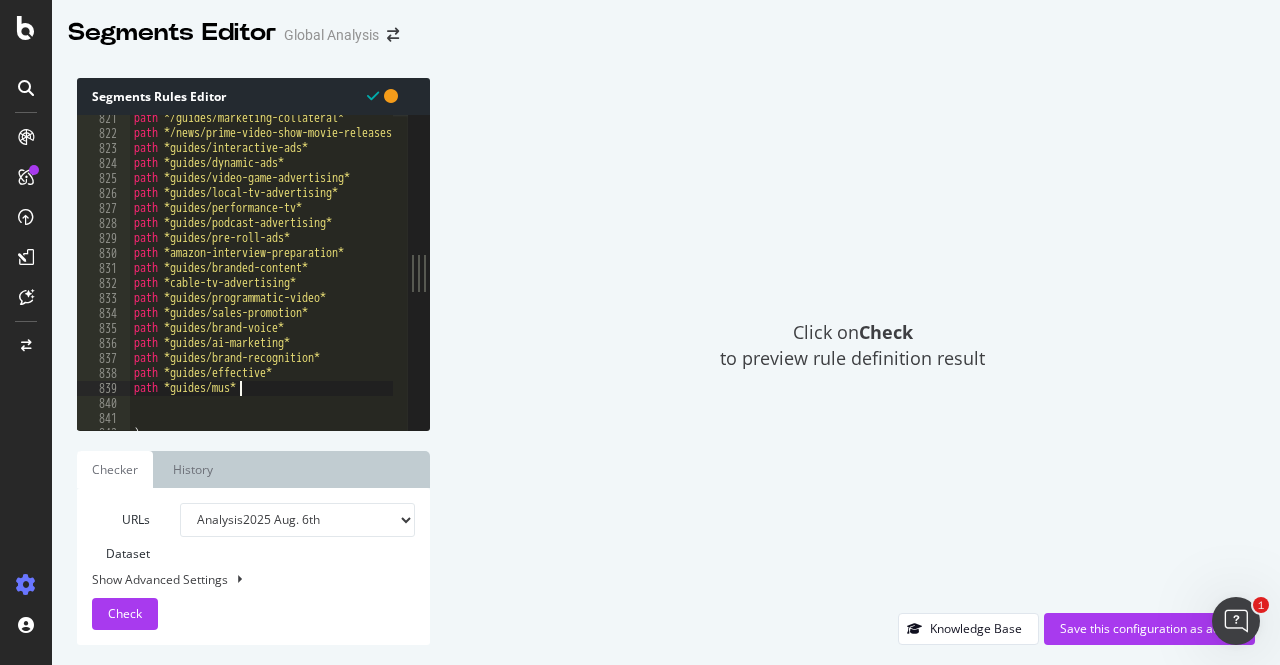scroll, scrollTop: 0, scrollLeft: 9, axis: horizontal 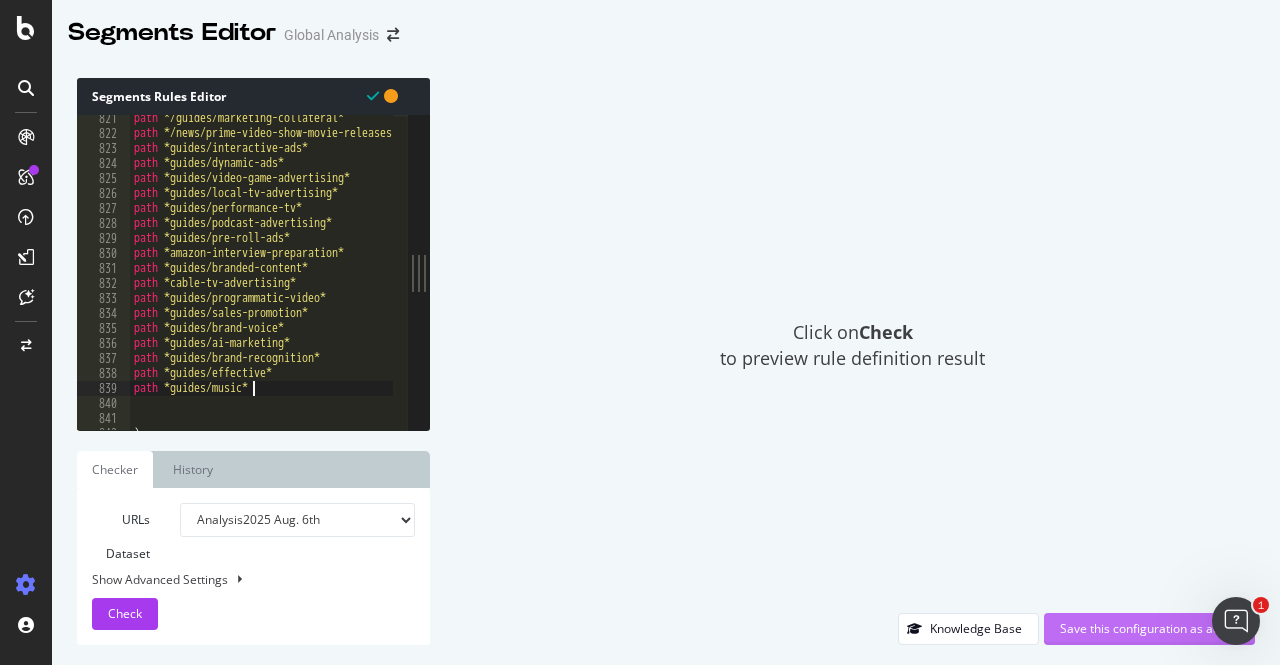type on "path *guides/music*" 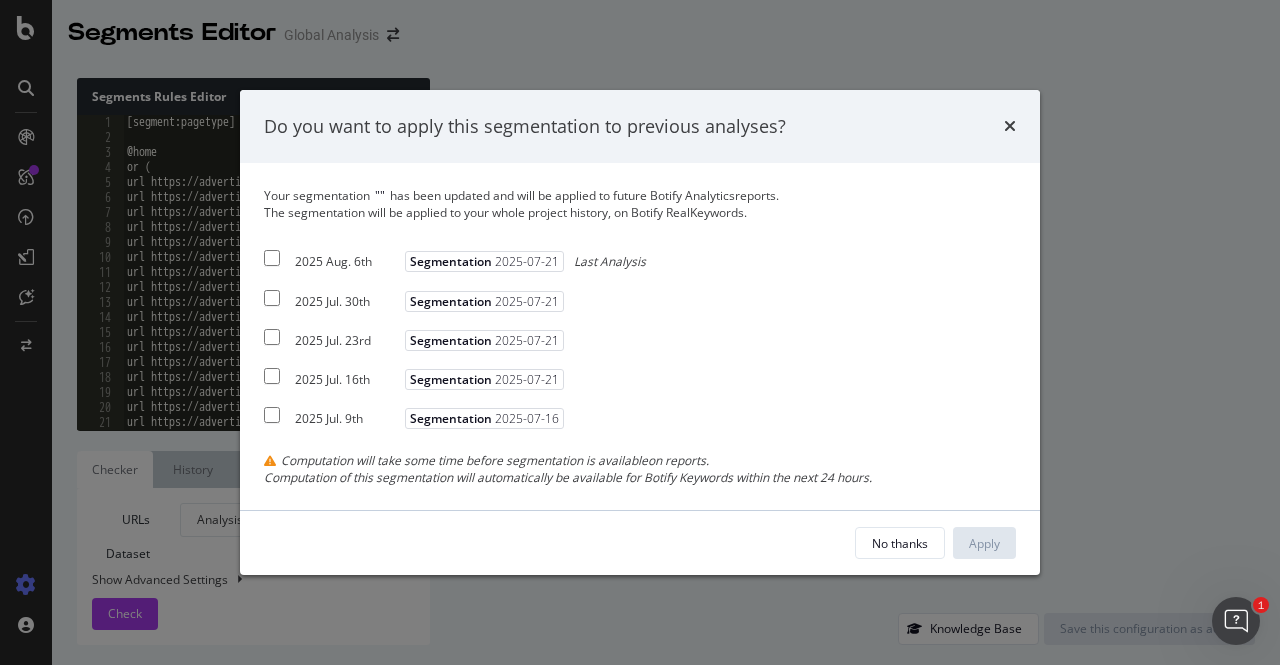 click on "2025 Aug. 6th" at bounding box center [347, 262] 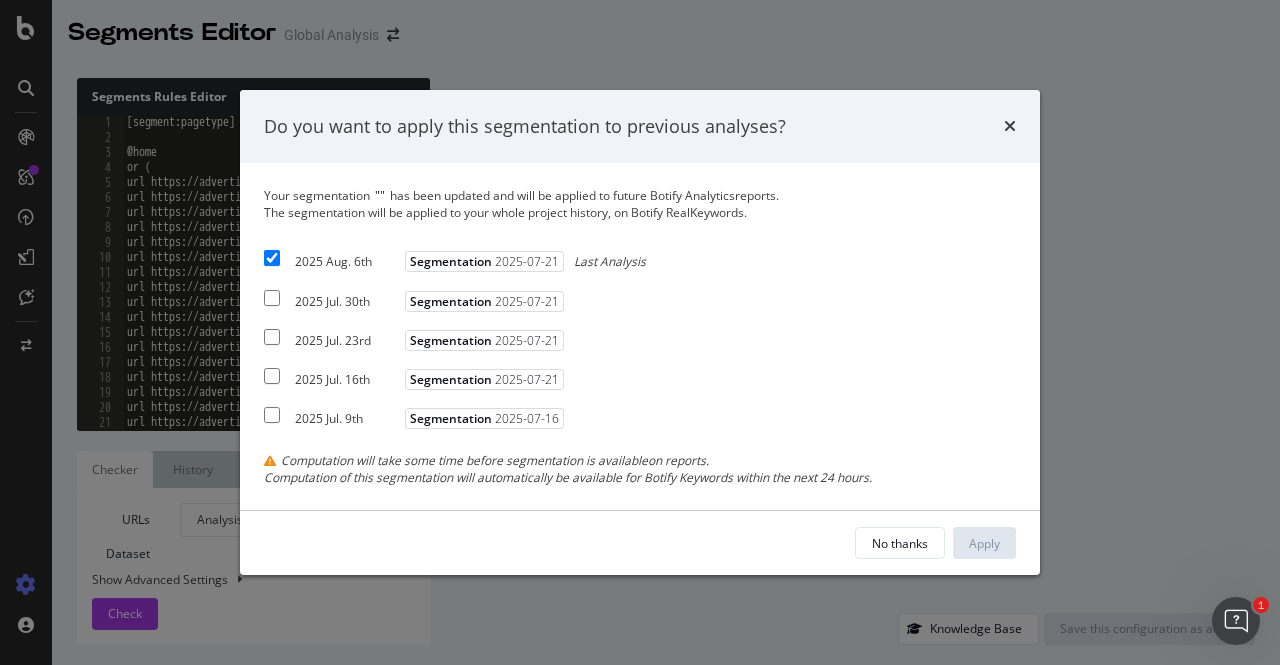 checkbox on "true" 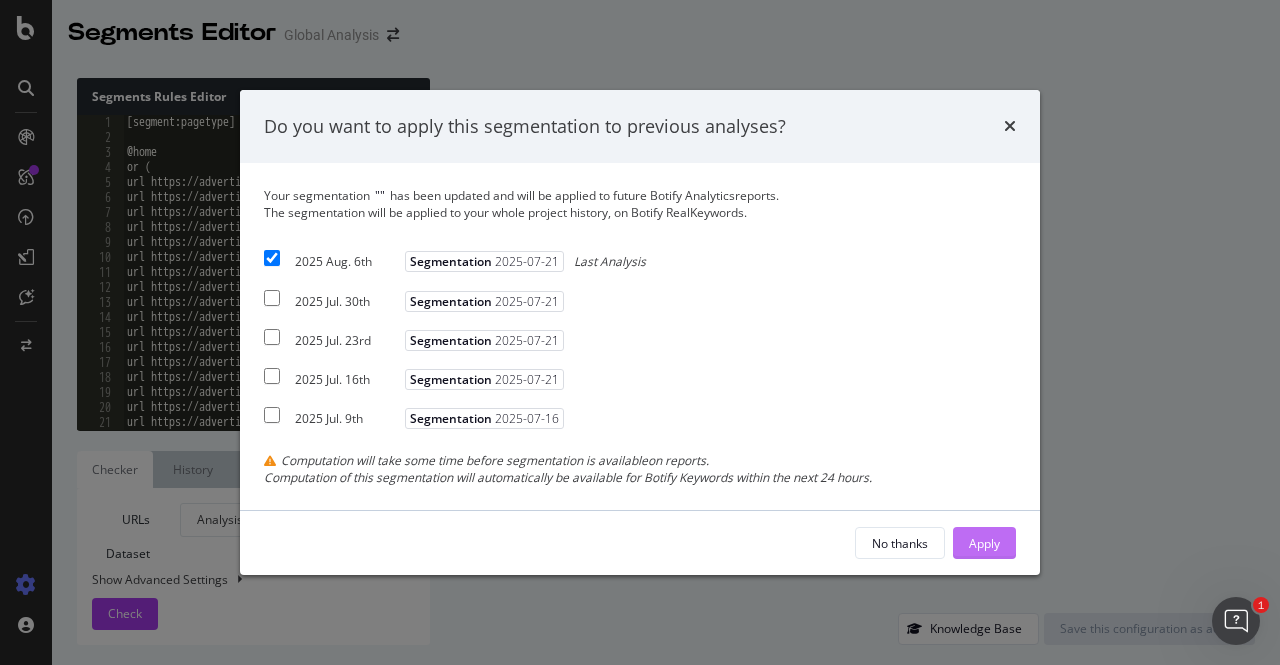 click on "Apply" at bounding box center [984, 543] 